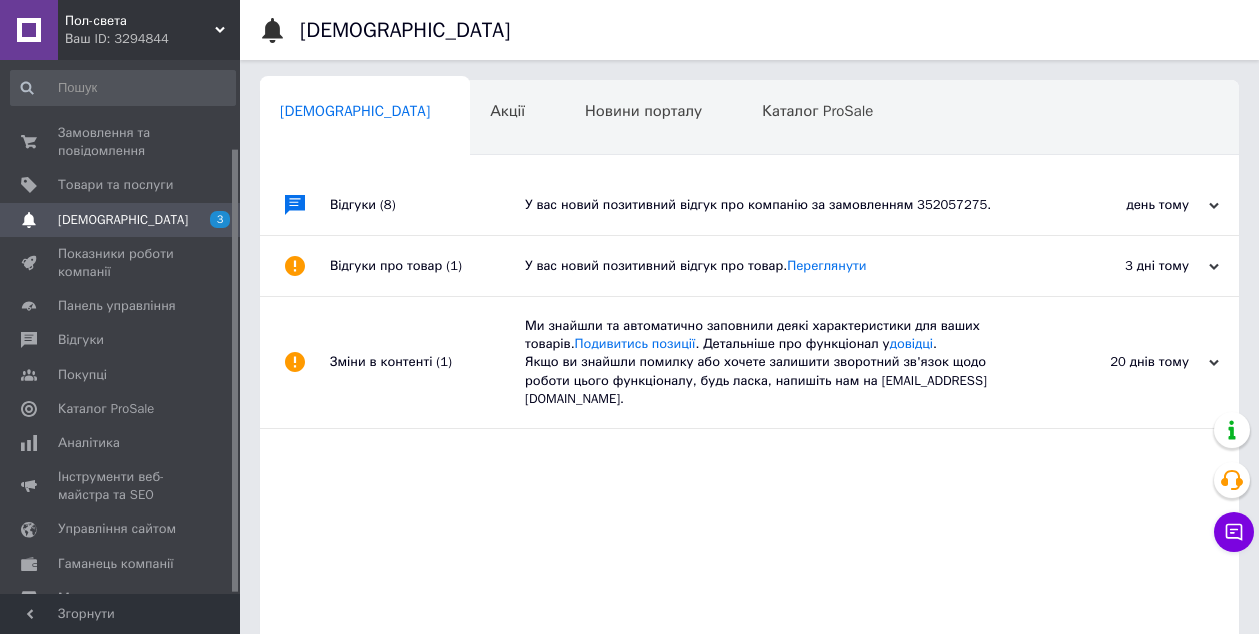 scroll, scrollTop: 0, scrollLeft: 0, axis: both 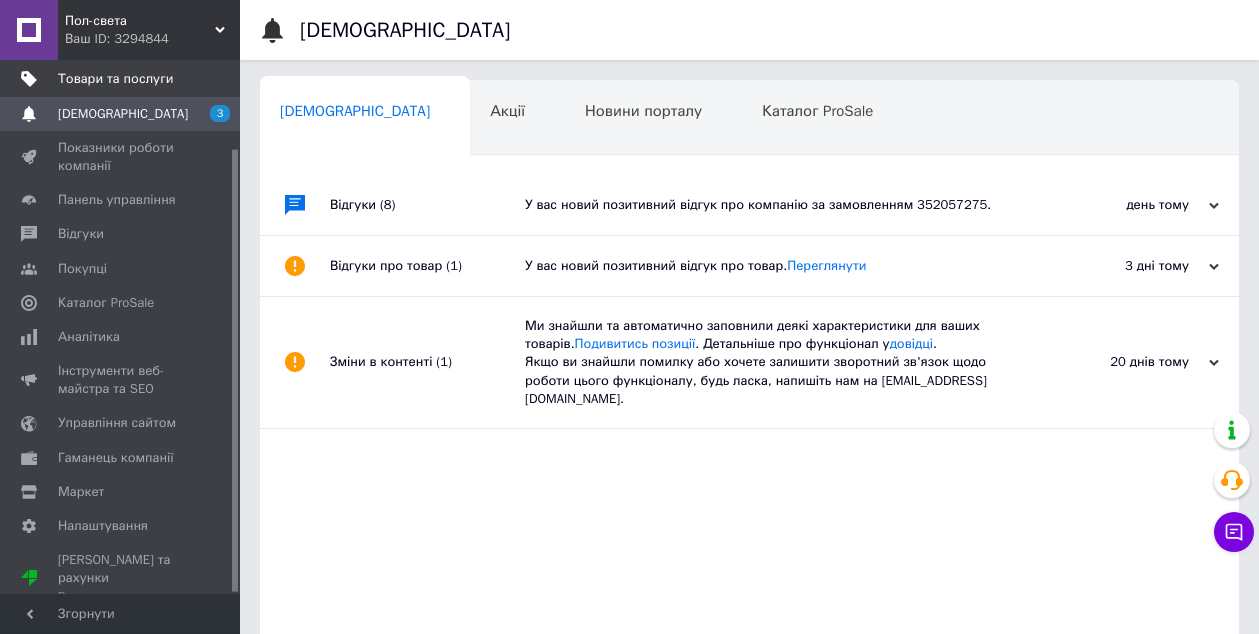click on "Товари та послуги" at bounding box center [115, 79] 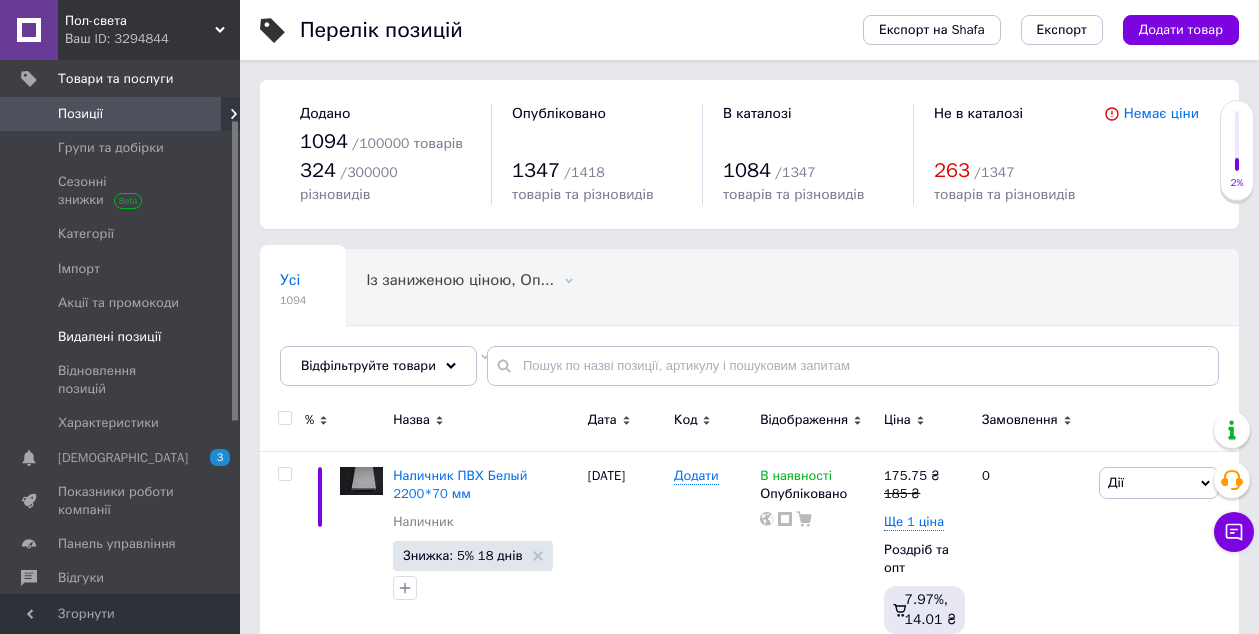 scroll, scrollTop: 0, scrollLeft: 0, axis: both 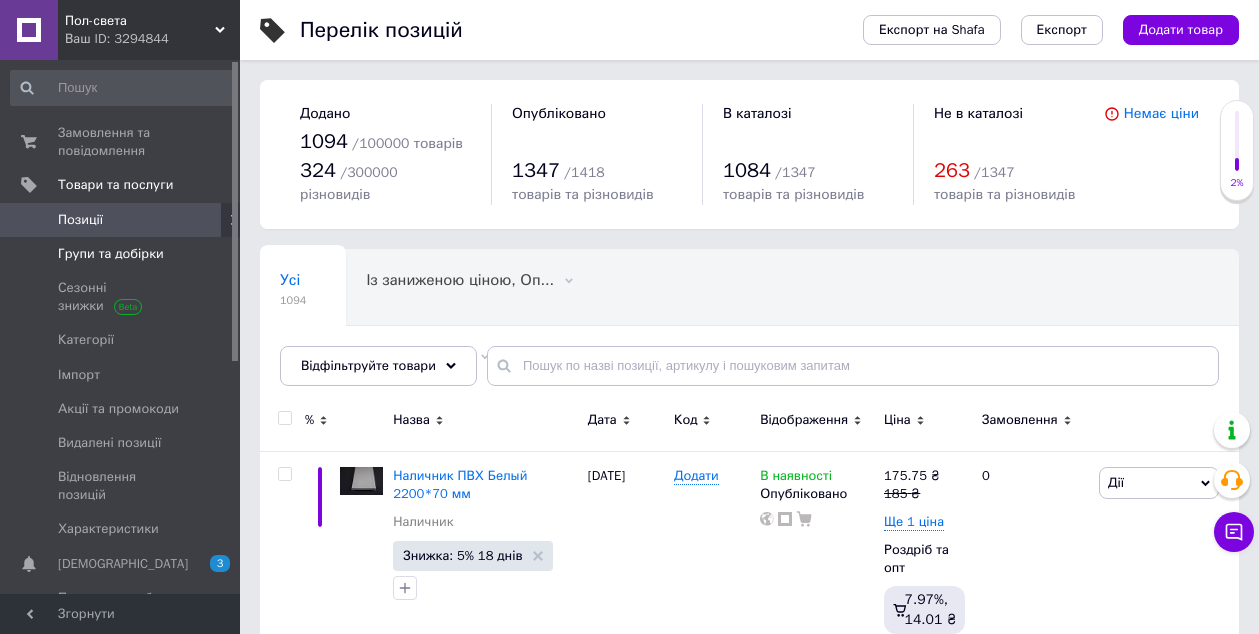 click on "Групи та добірки" at bounding box center (111, 254) 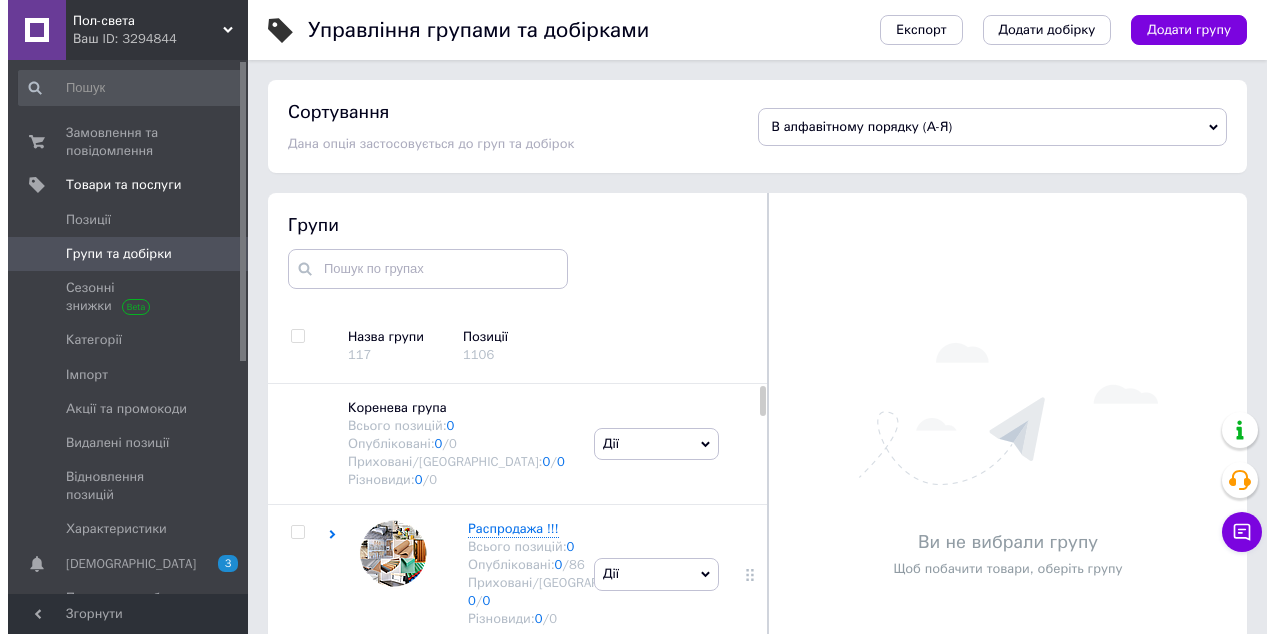 scroll, scrollTop: 0, scrollLeft: 0, axis: both 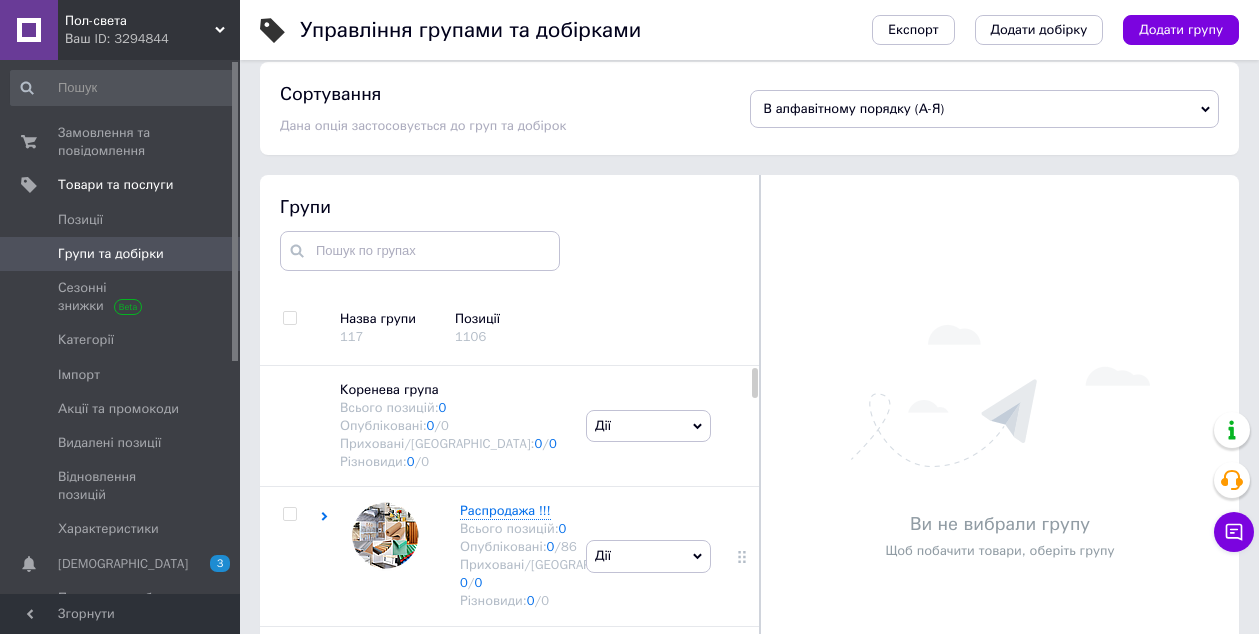 click on "[DEMOGRAPHIC_DATA]" at bounding box center (123, 564) 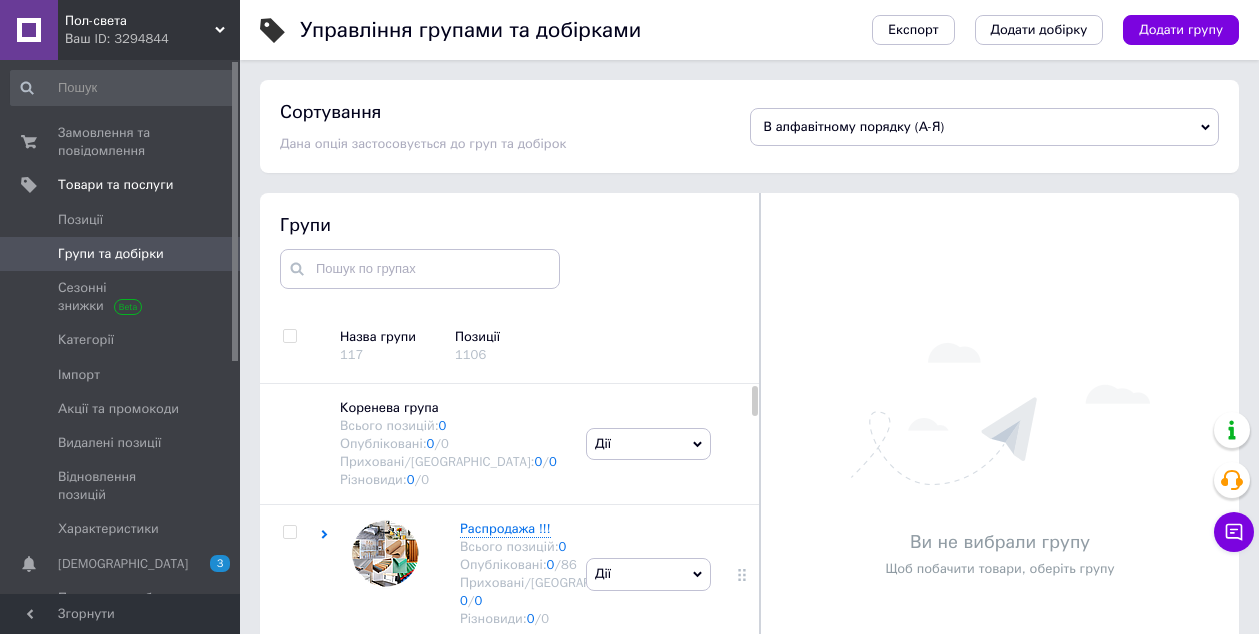 scroll, scrollTop: 0, scrollLeft: 0, axis: both 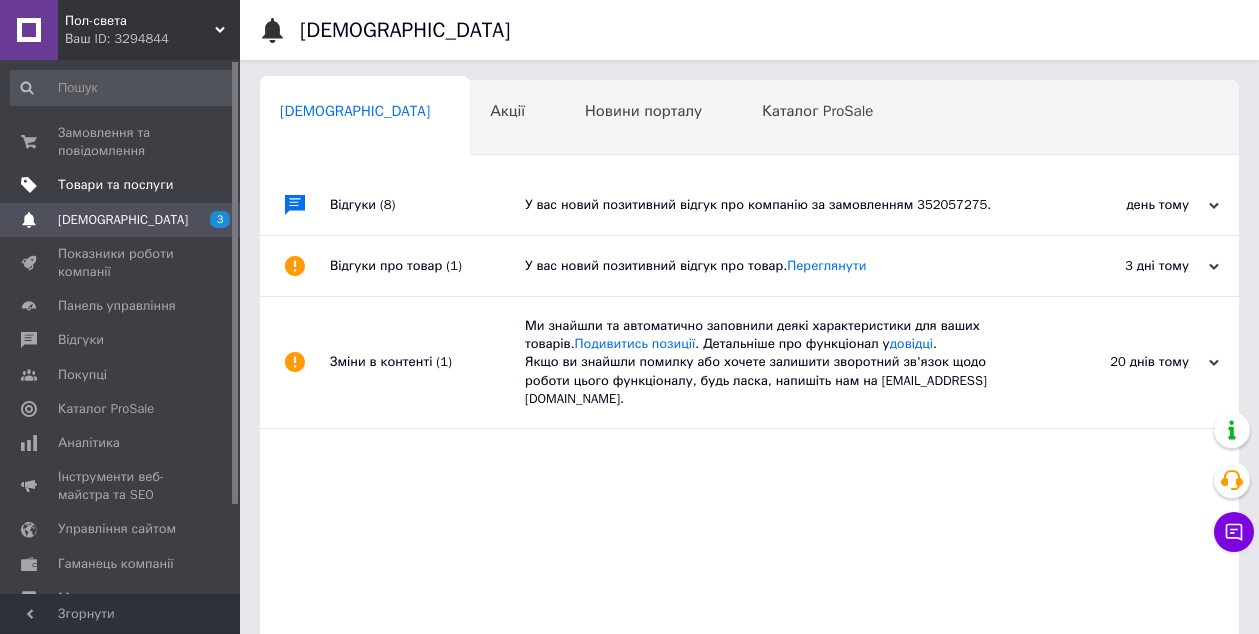 click on "Товари та послуги" at bounding box center (115, 185) 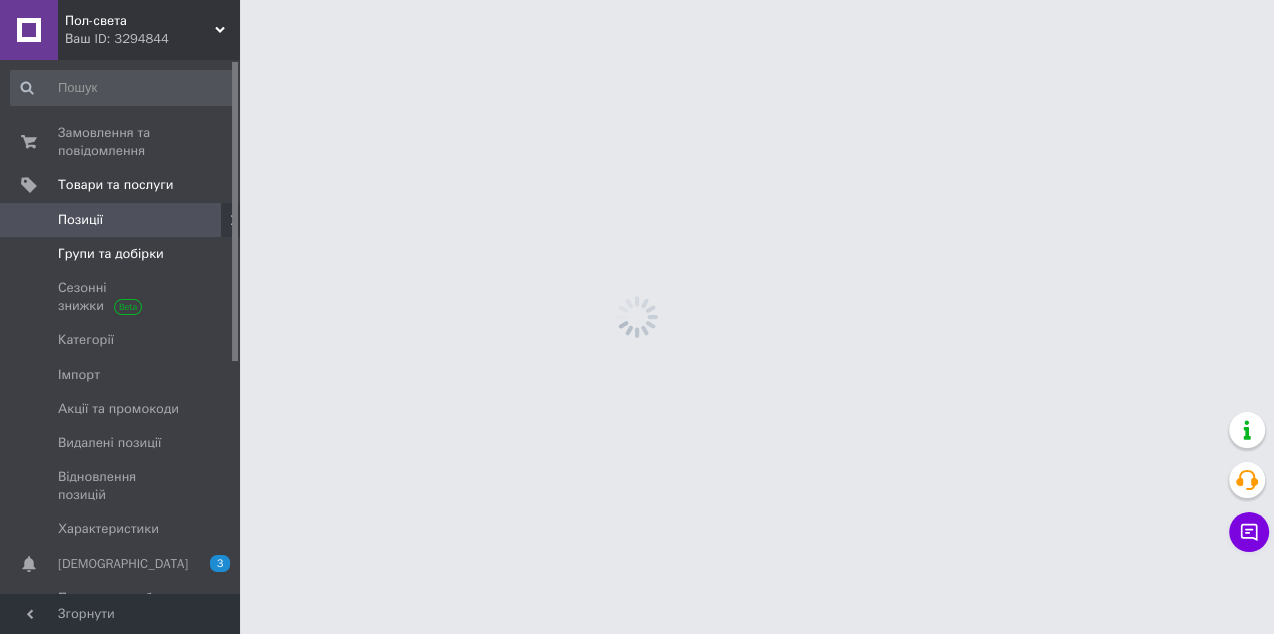 click on "Групи та добірки" at bounding box center [111, 254] 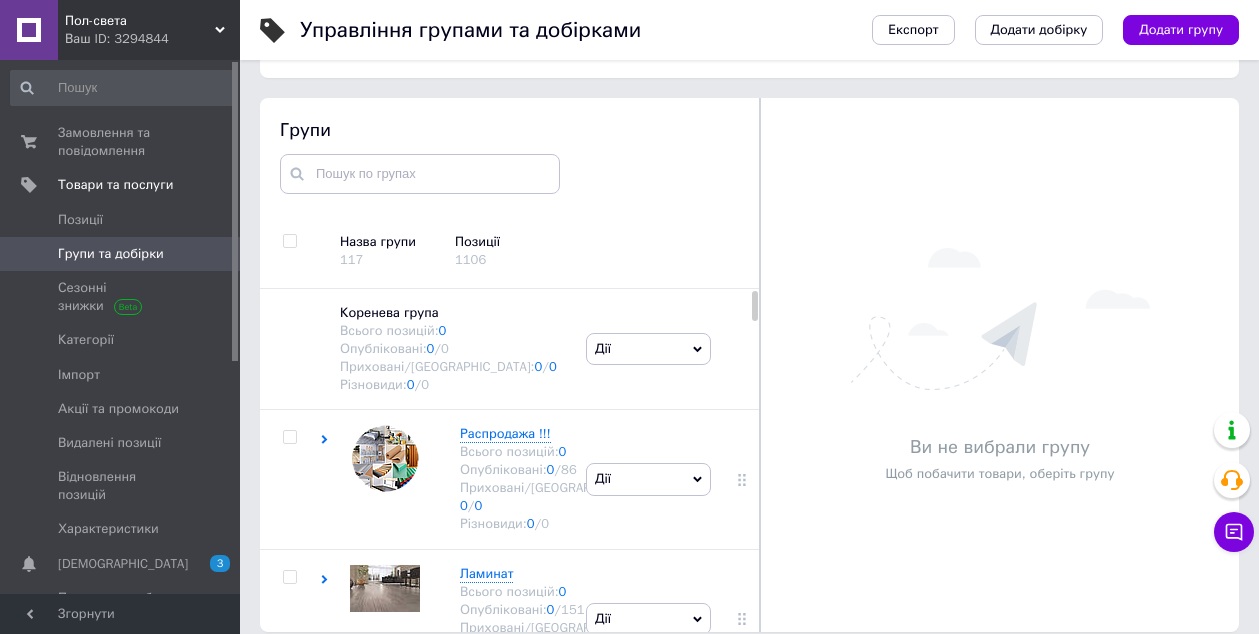 scroll, scrollTop: 105, scrollLeft: 0, axis: vertical 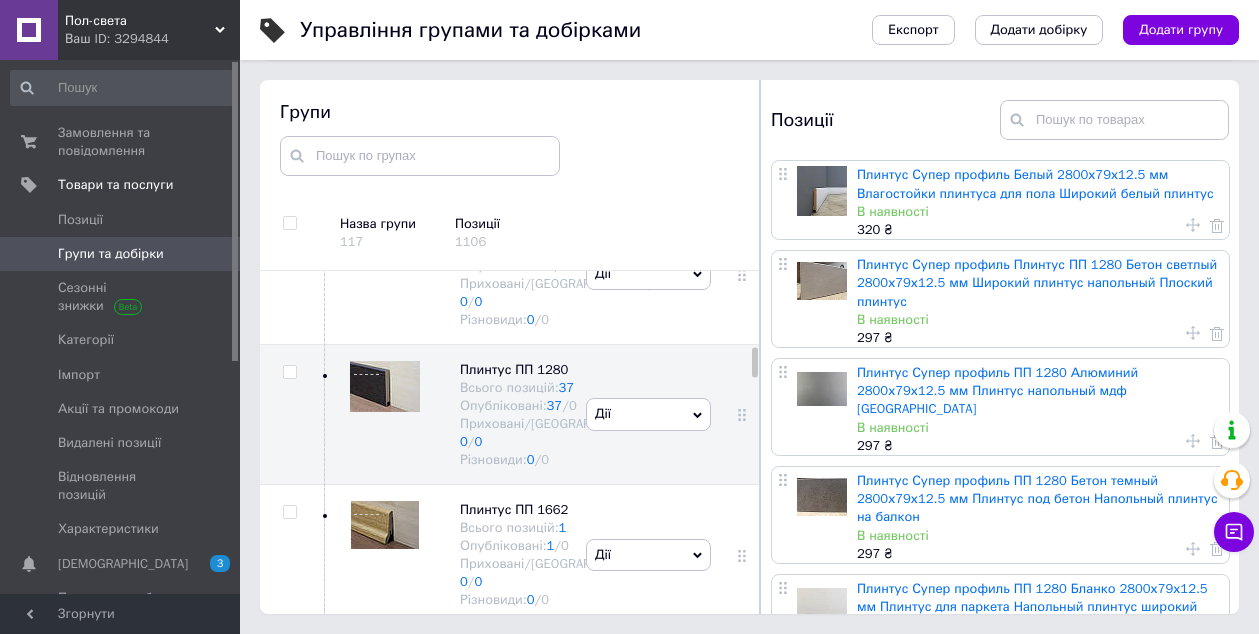click on "Плинтус МДФ Super Profil" at bounding box center (538, 88) 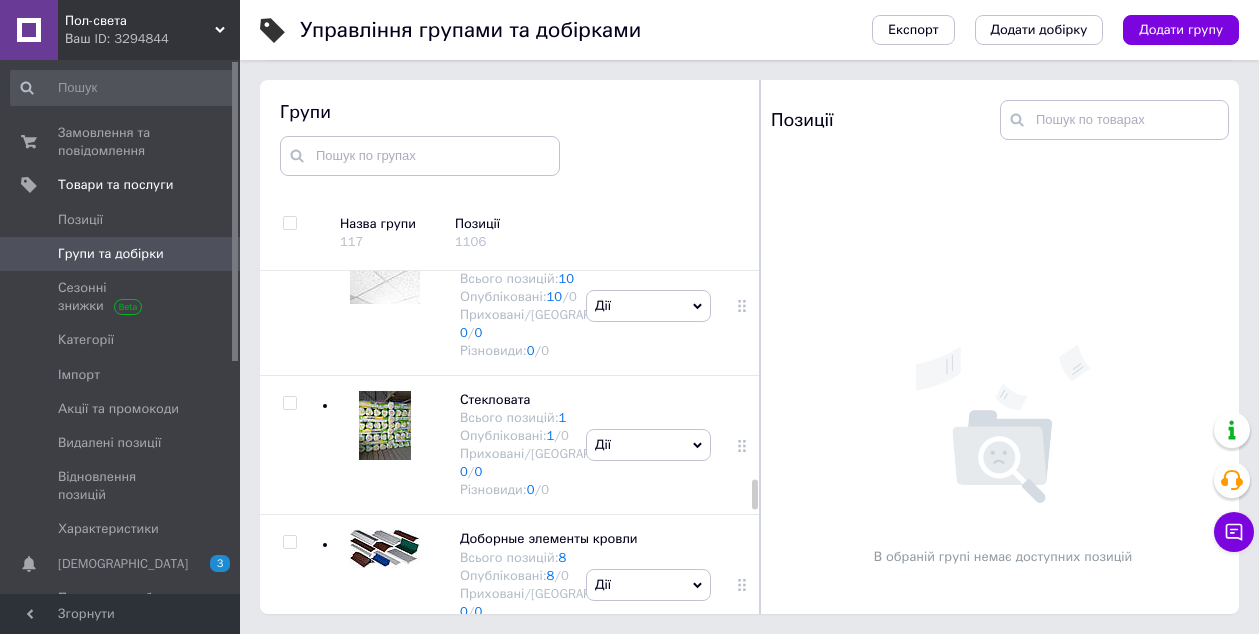 scroll, scrollTop: 2522, scrollLeft: 0, axis: vertical 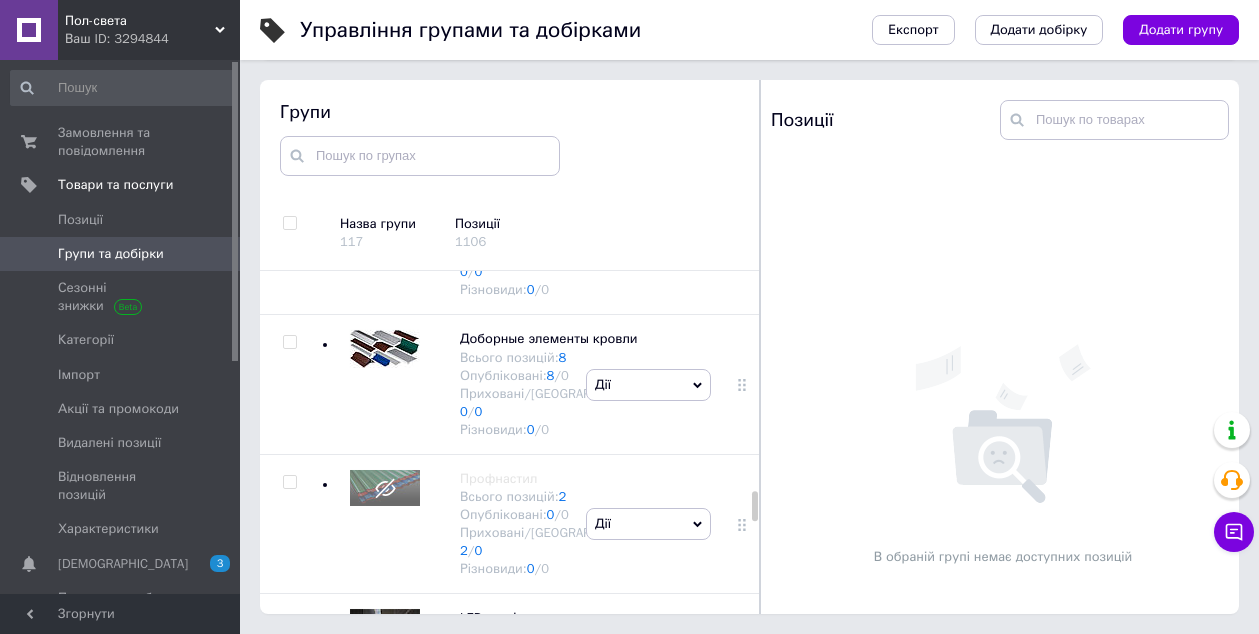 click on "ПОДОКОННИК И ОТЛИВ" at bounding box center [538, -219] 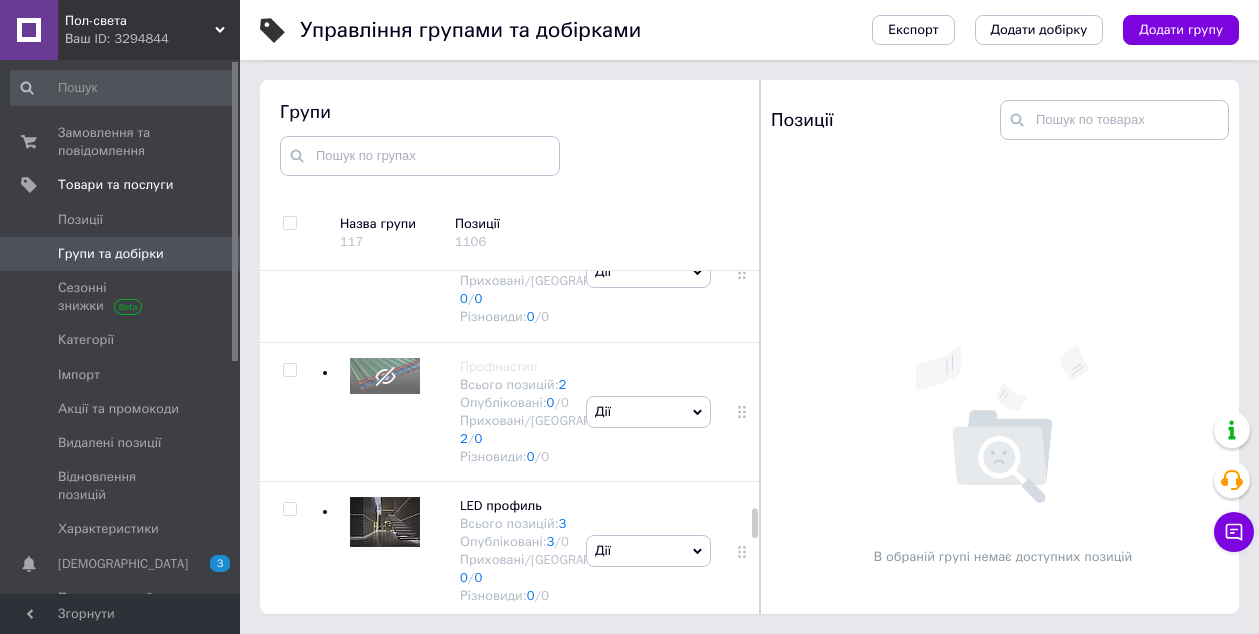 scroll, scrollTop: 3022, scrollLeft: 0, axis: vertical 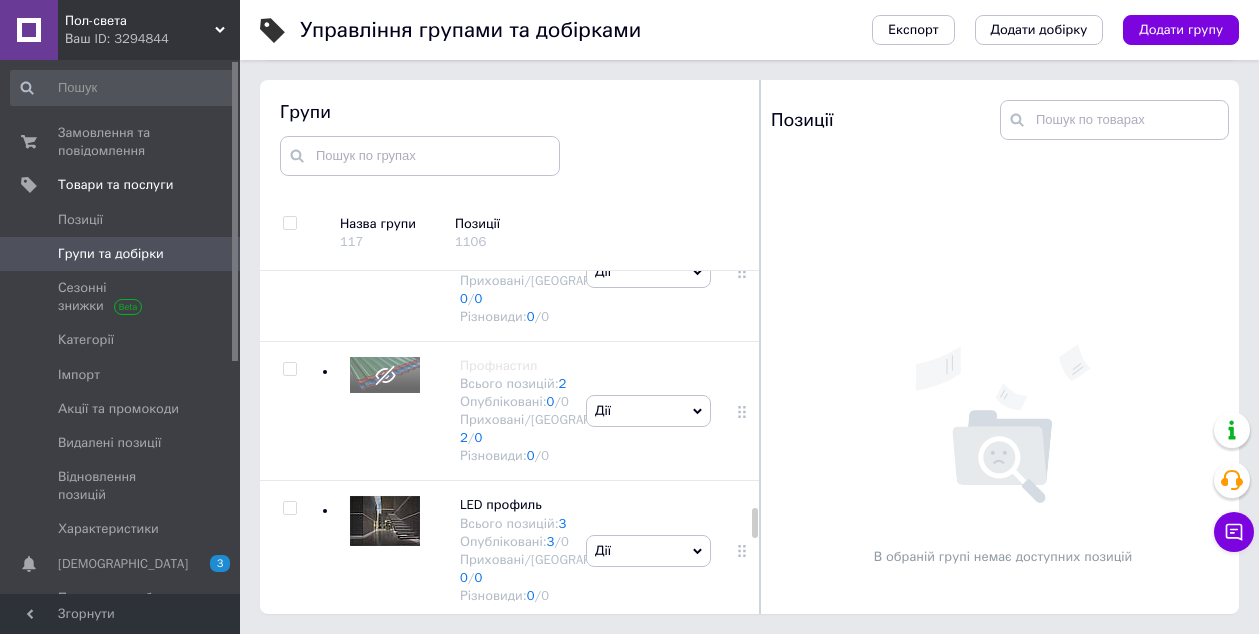 click on "Подоконник [PERSON_NAME]" at bounding box center (548, -472) 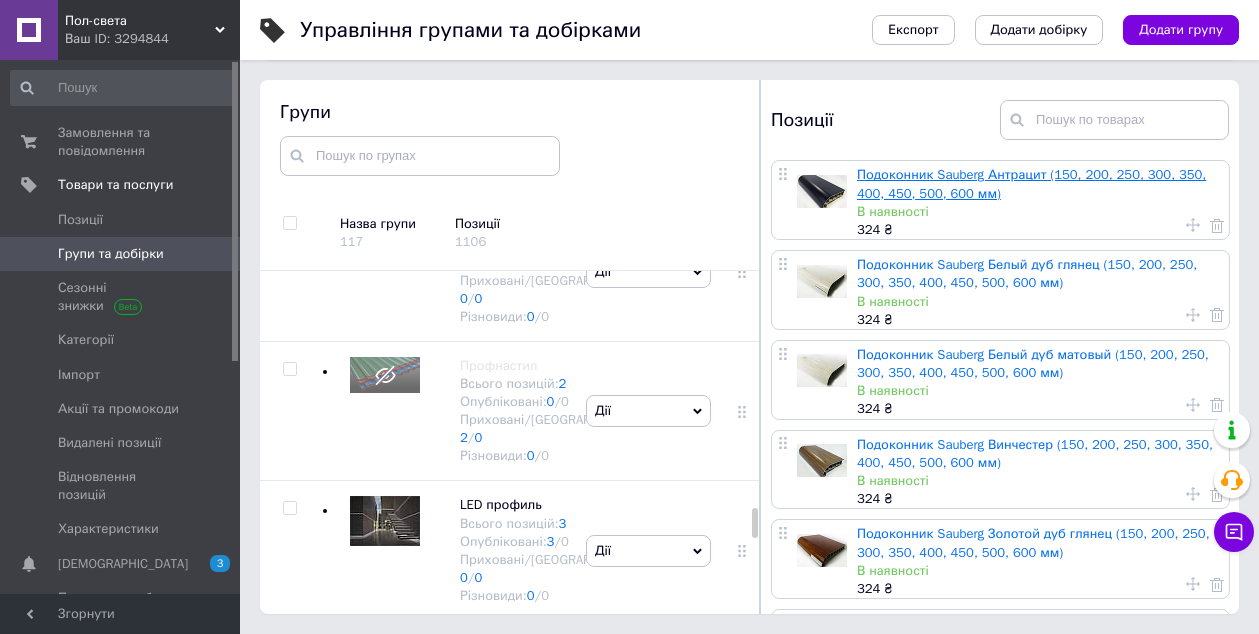 click on "Подоконник Sauberg Антрацит (150, 200, 250, 300, 350, 400, 450, 500, 600 мм)" at bounding box center [1031, 183] 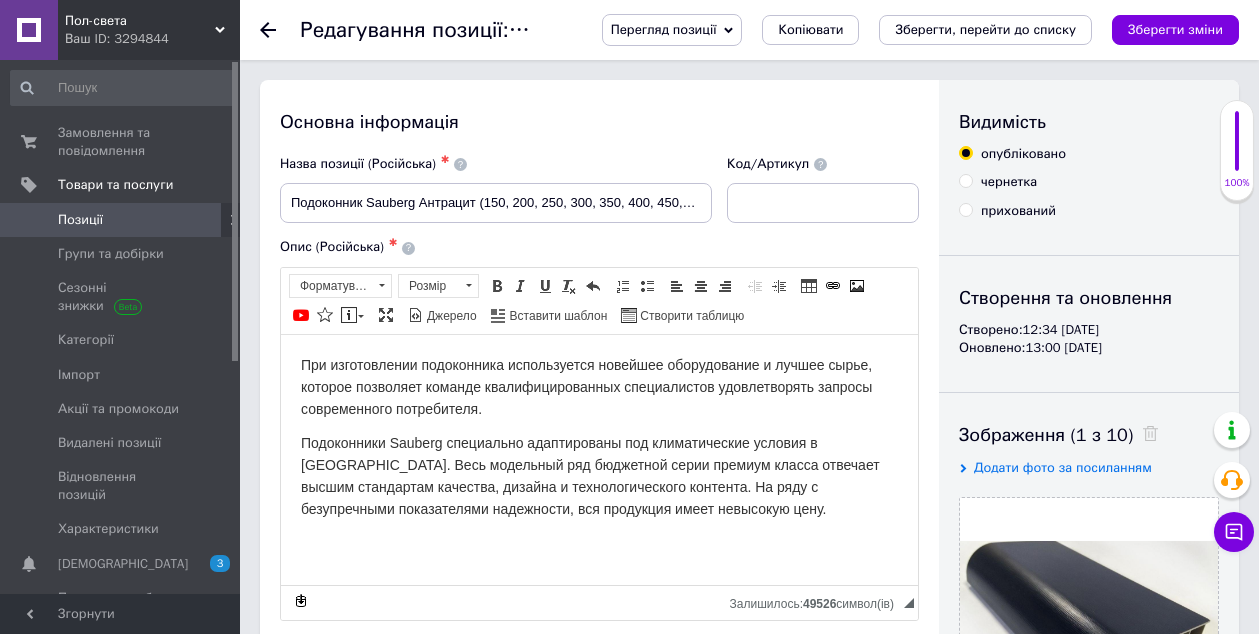 scroll, scrollTop: 400, scrollLeft: 0, axis: vertical 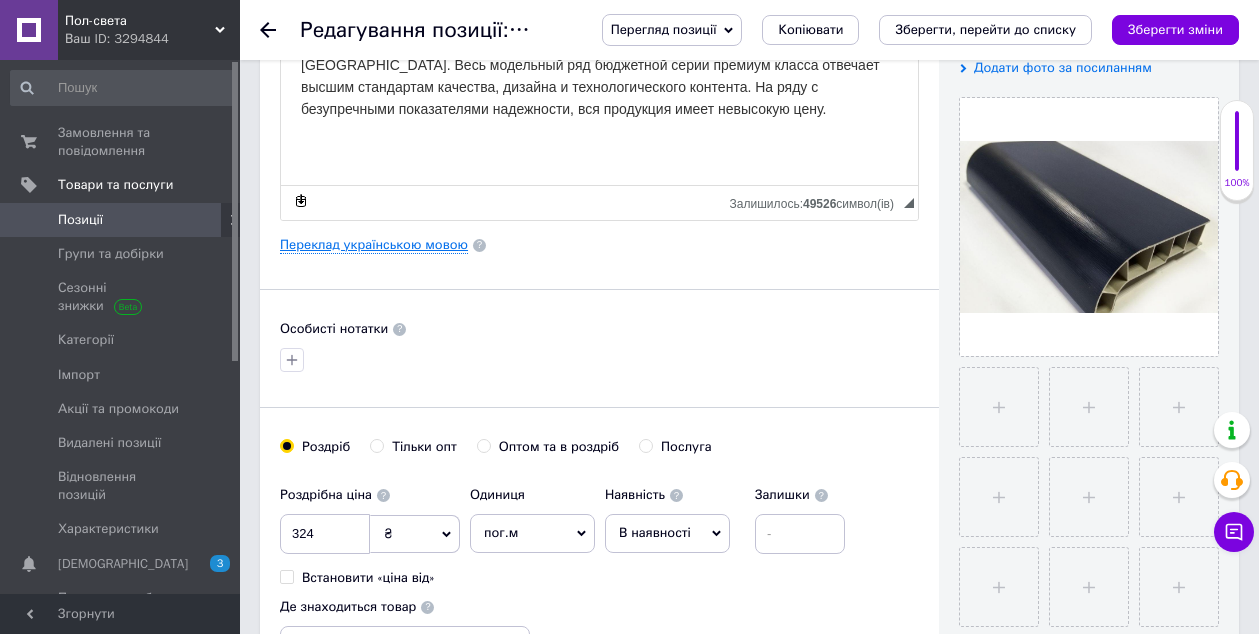 click on "Переклад українською мовою" at bounding box center [374, 245] 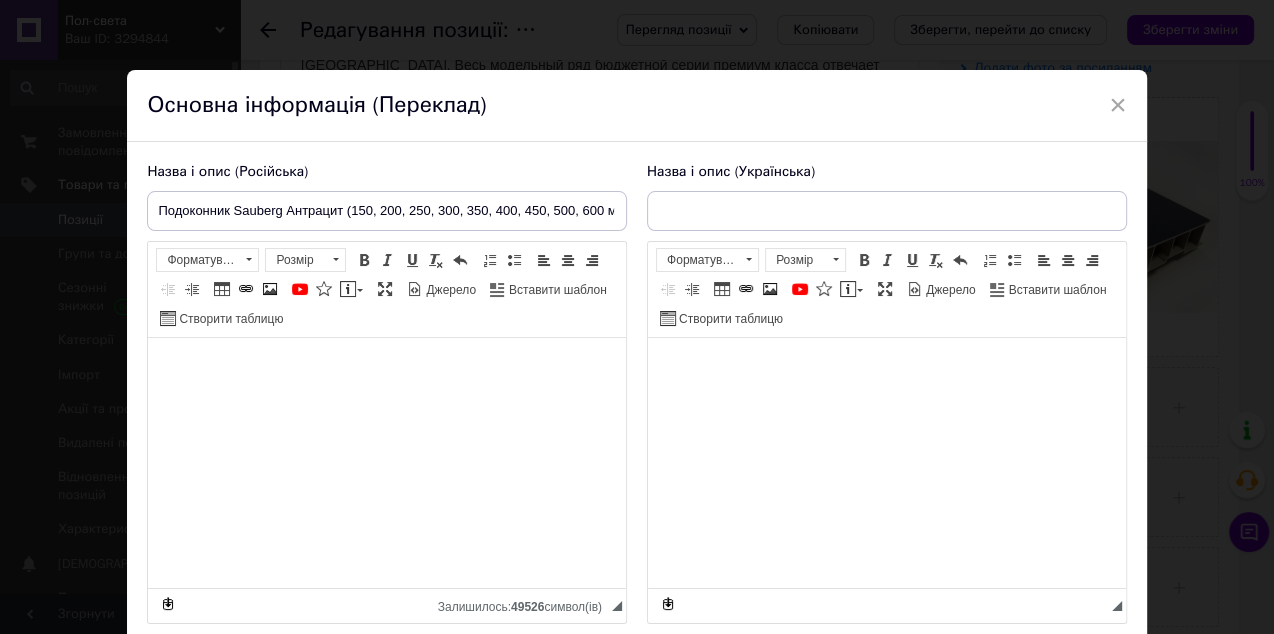 type on "Підвіконня Sauberg Антраціт (150, 200, 250, 300, 350, 400, 450, 500, 600 мм)" 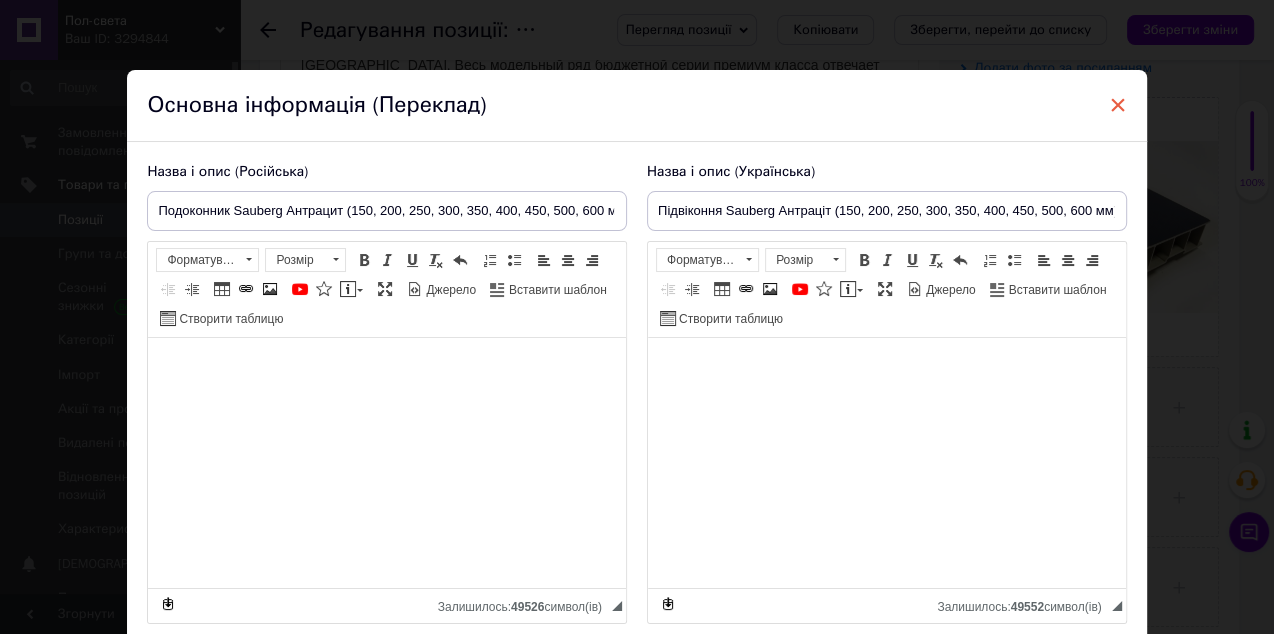 click on "×" at bounding box center [1118, 105] 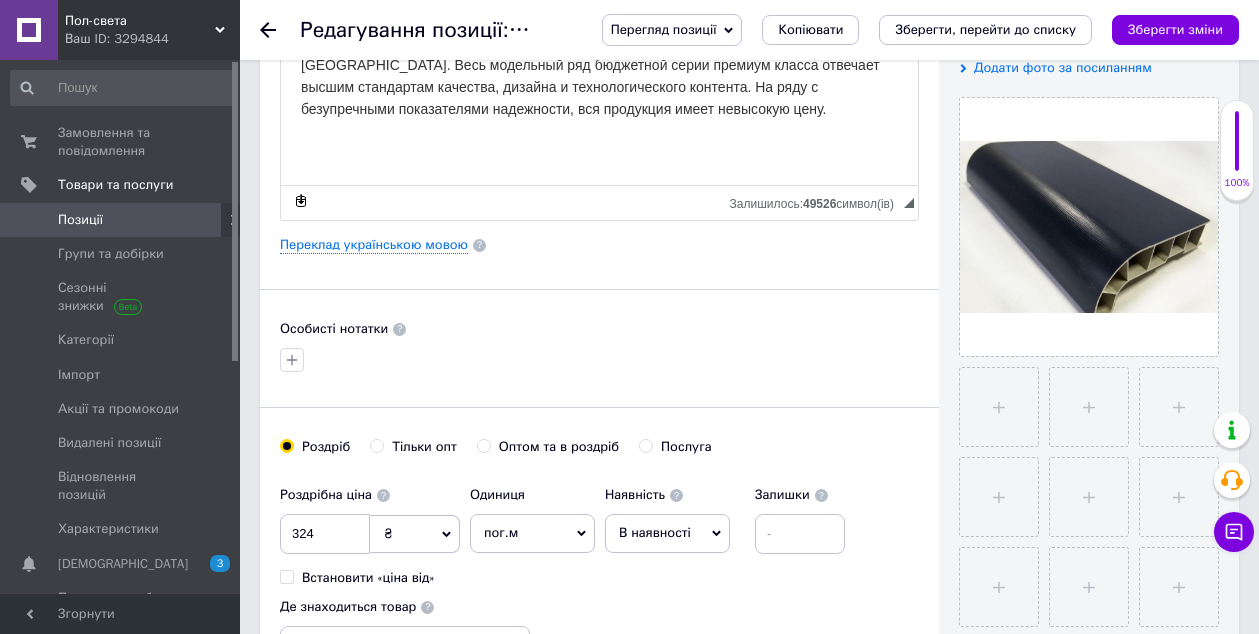 click 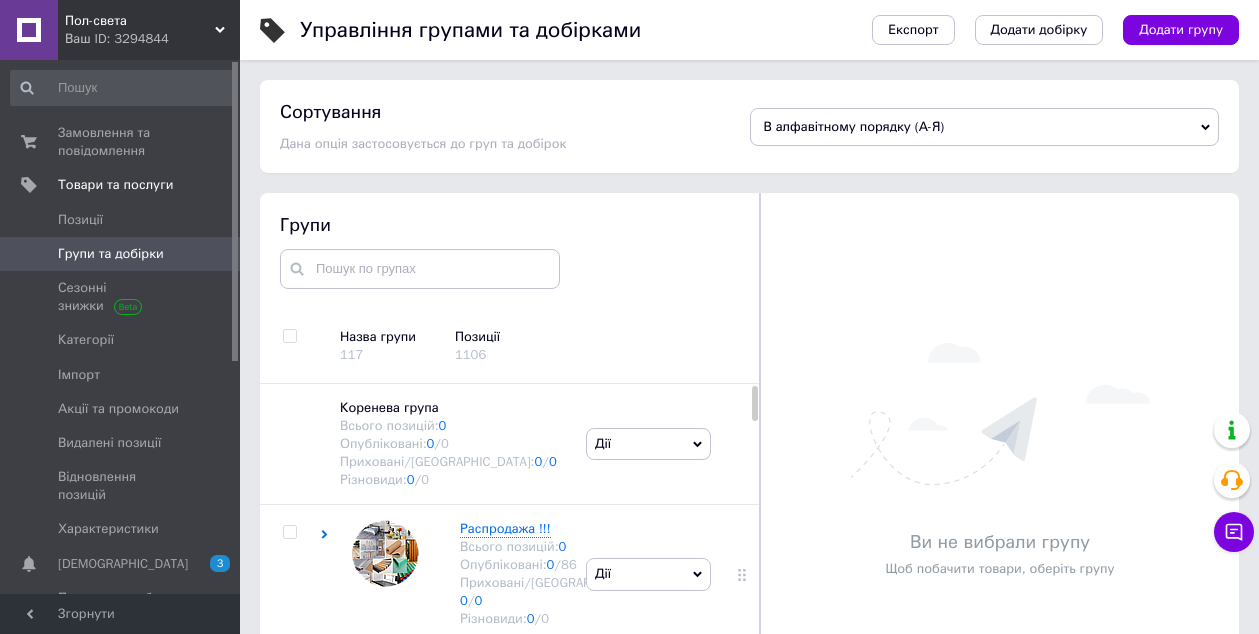 scroll, scrollTop: 75, scrollLeft: 0, axis: vertical 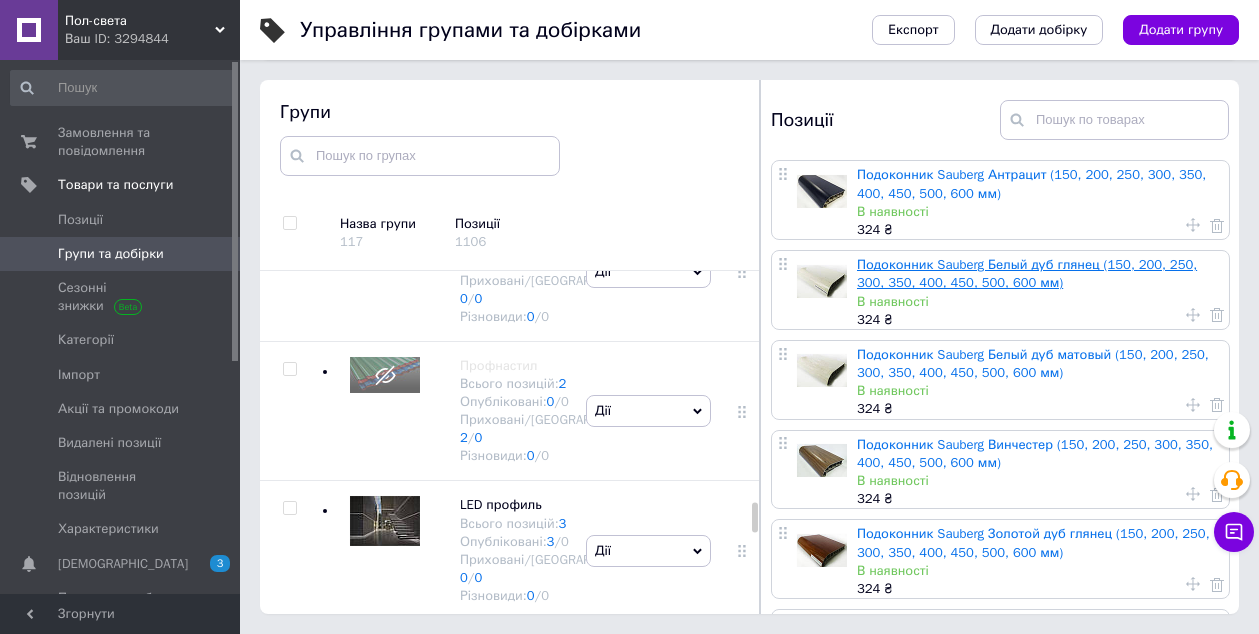 click on "Подоконник Sauberg Белый дуб глянец (150, 200, 250, 300, 350, 400, 450, 500, 600 мм)" at bounding box center [1027, 273] 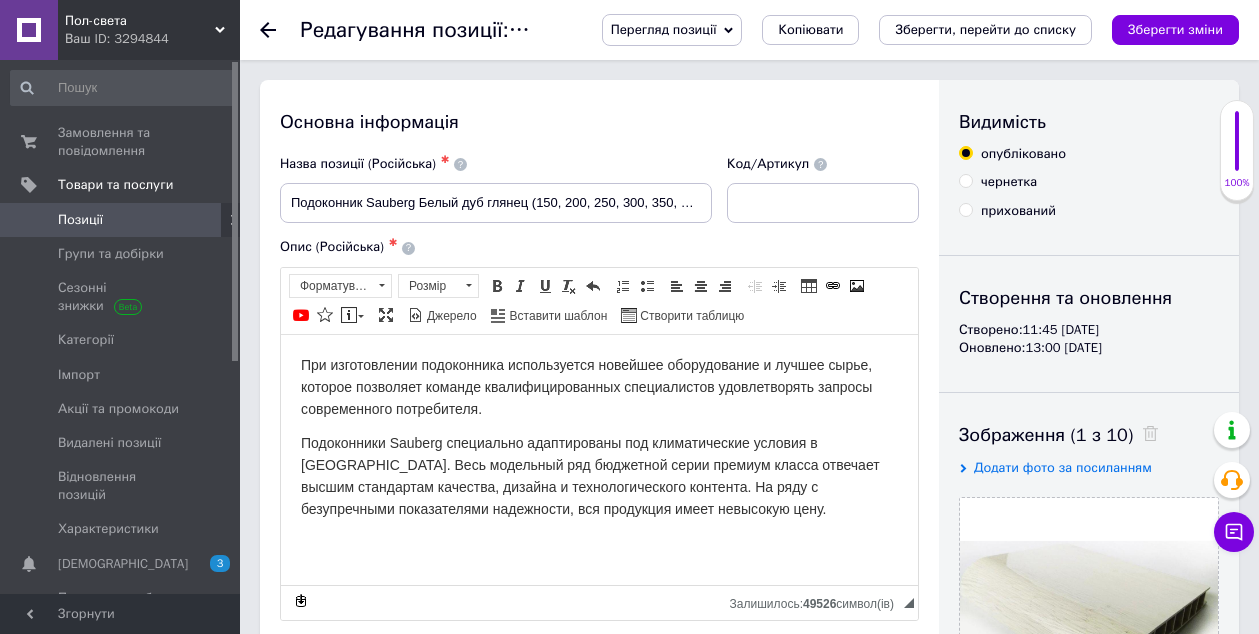 scroll, scrollTop: 300, scrollLeft: 0, axis: vertical 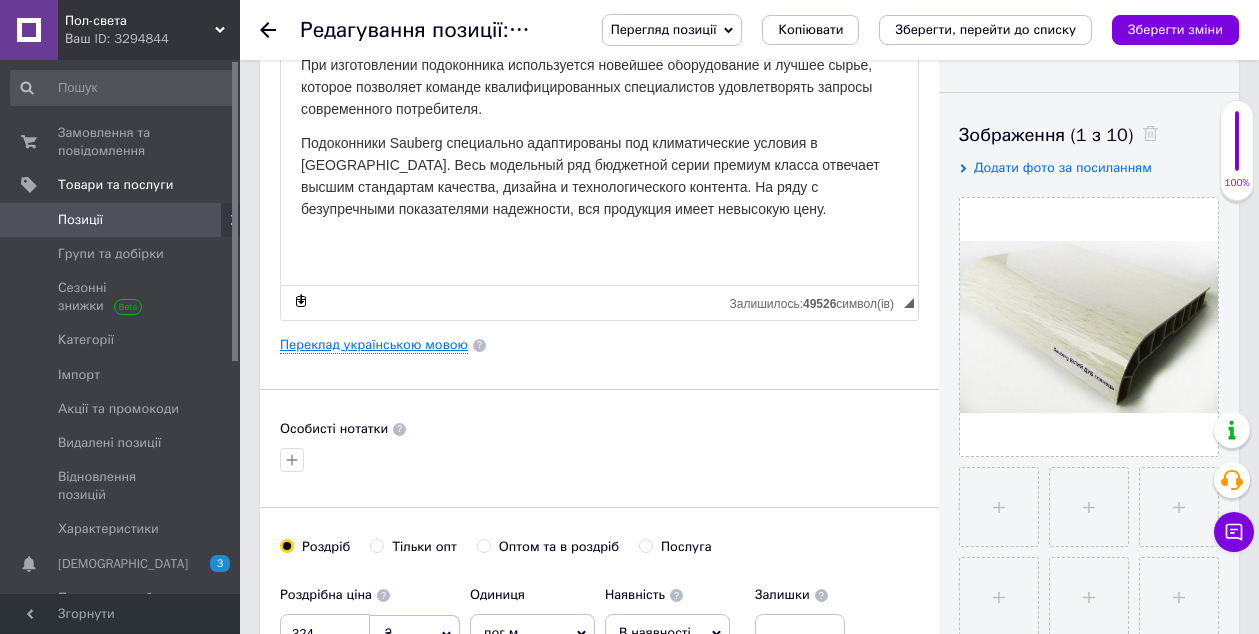 click on "Переклад українською мовою" at bounding box center [374, 345] 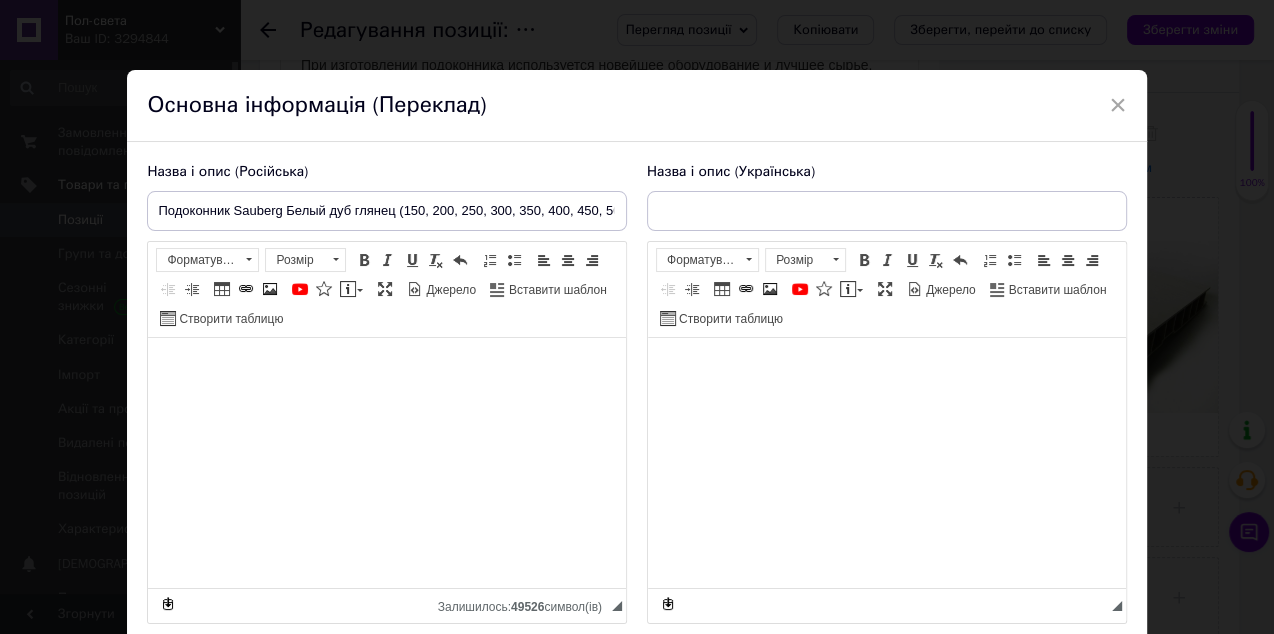 type on "Підвіконня Sauberg Білий дуб глянець (150, 200, 250, 300, 350, 400, 450, 500, 600 мм)" 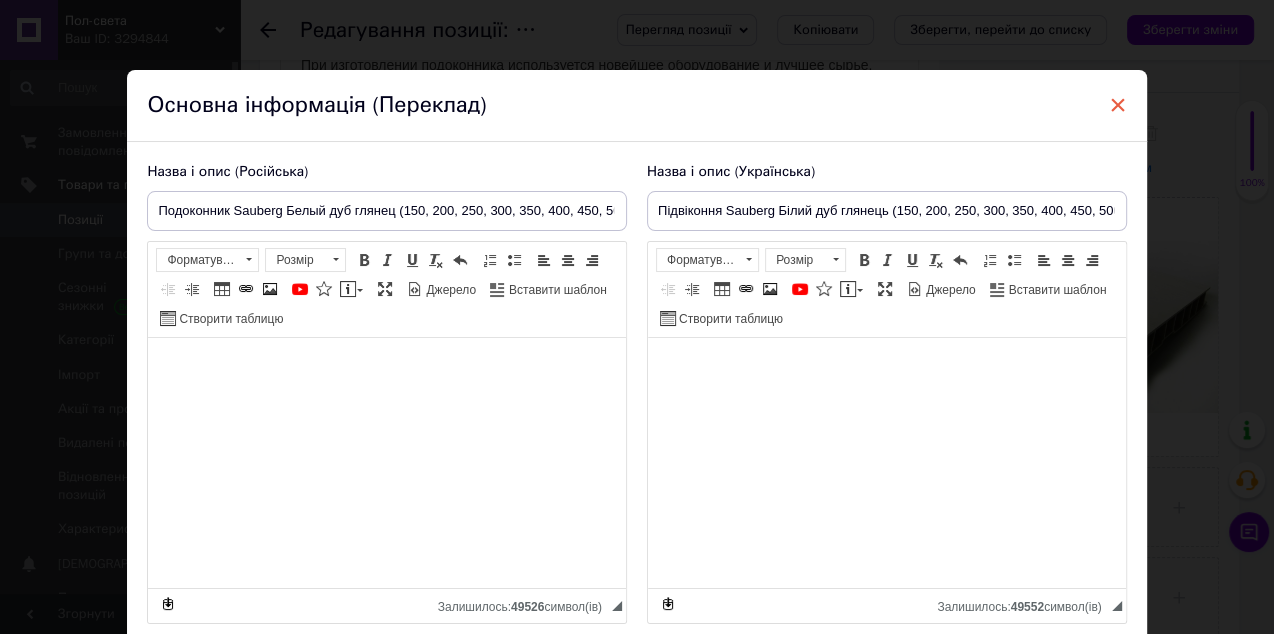click on "×" at bounding box center (1118, 105) 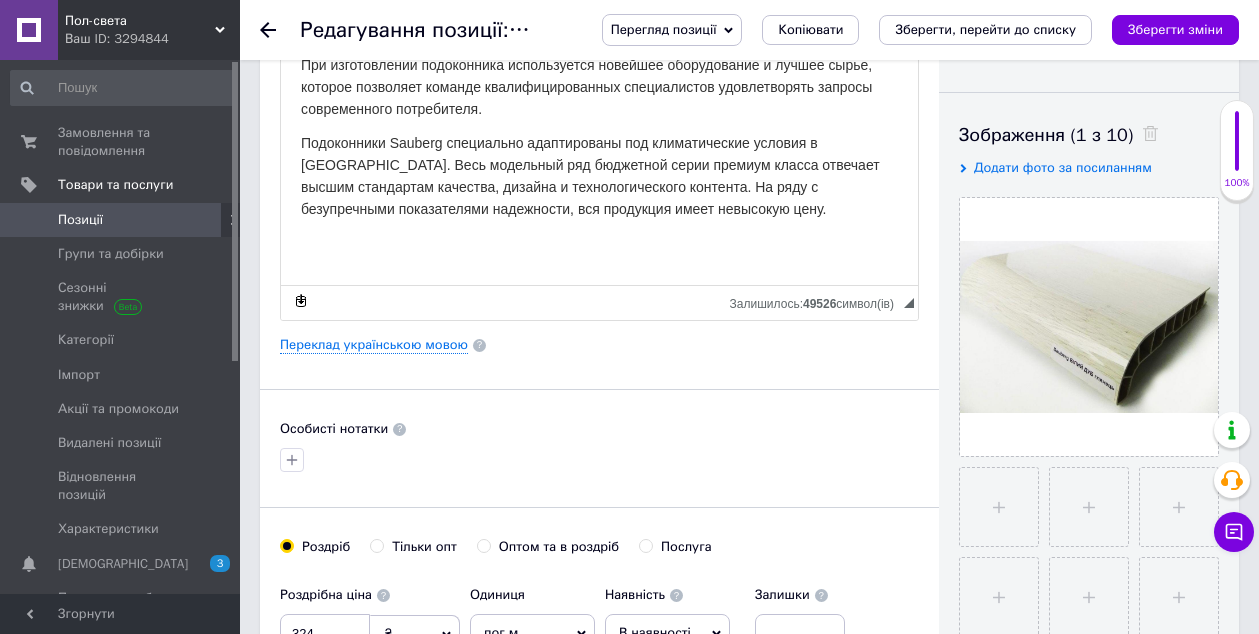 click 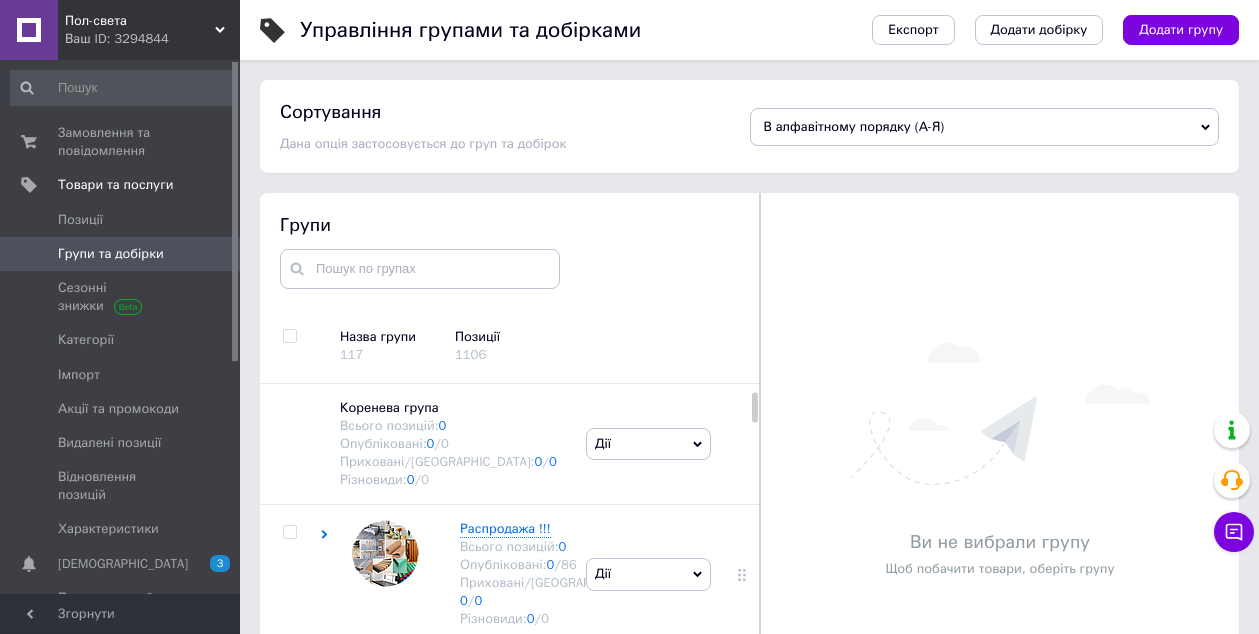 scroll, scrollTop: 113, scrollLeft: 0, axis: vertical 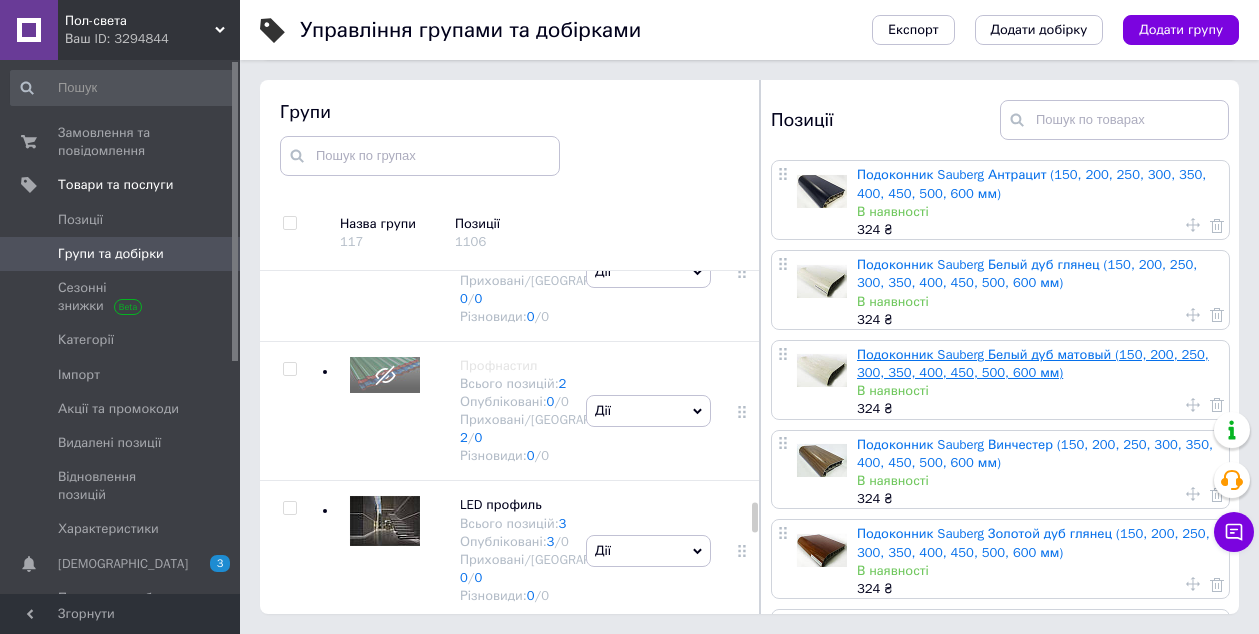 click on "Подоконник Sauberg Белый дуб матовый (150, 200, 250, 300, 350, 400, 450, 500, 600 мм)" at bounding box center (1033, 363) 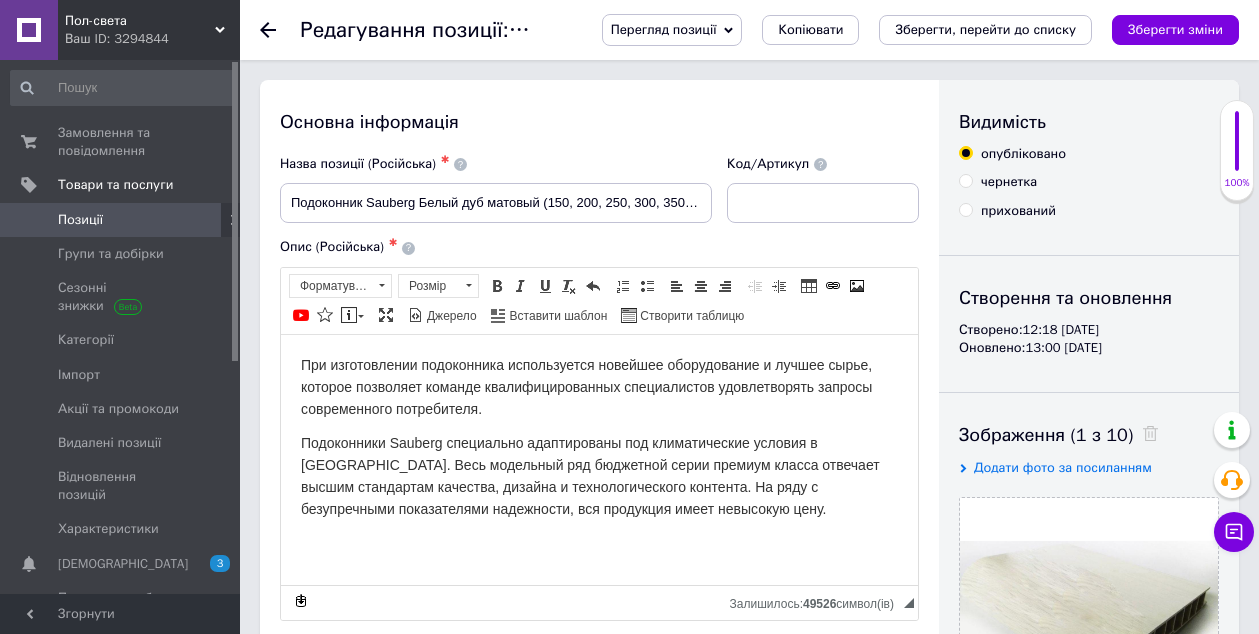 scroll, scrollTop: 300, scrollLeft: 0, axis: vertical 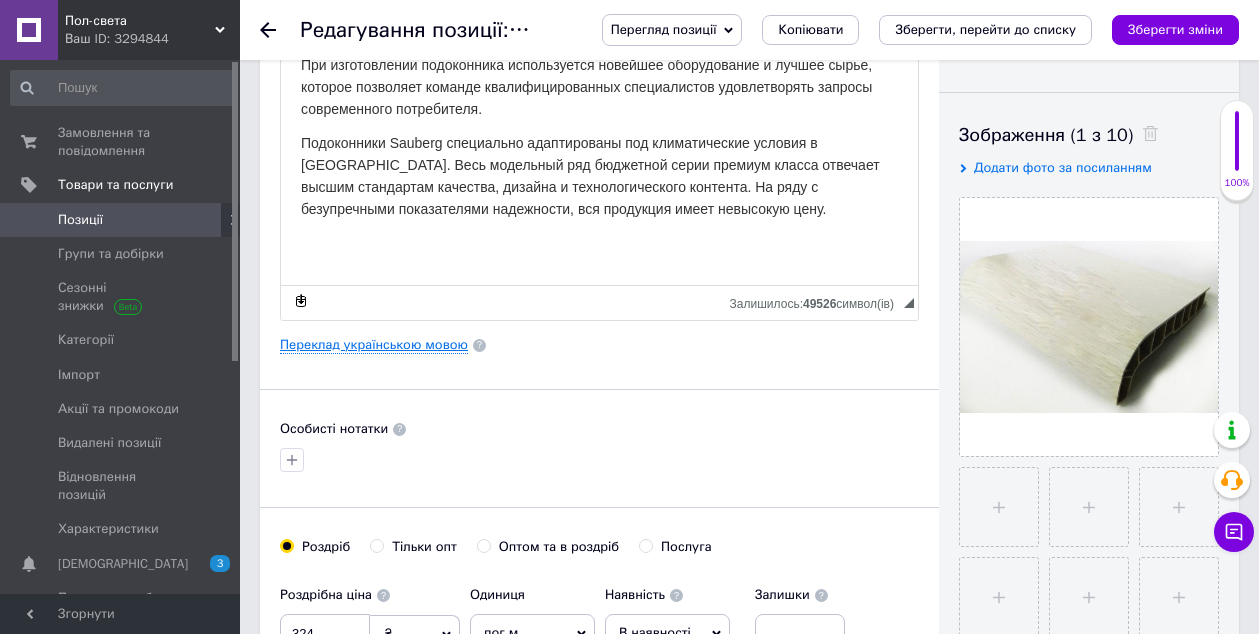 click on "Переклад українською мовою" at bounding box center [374, 345] 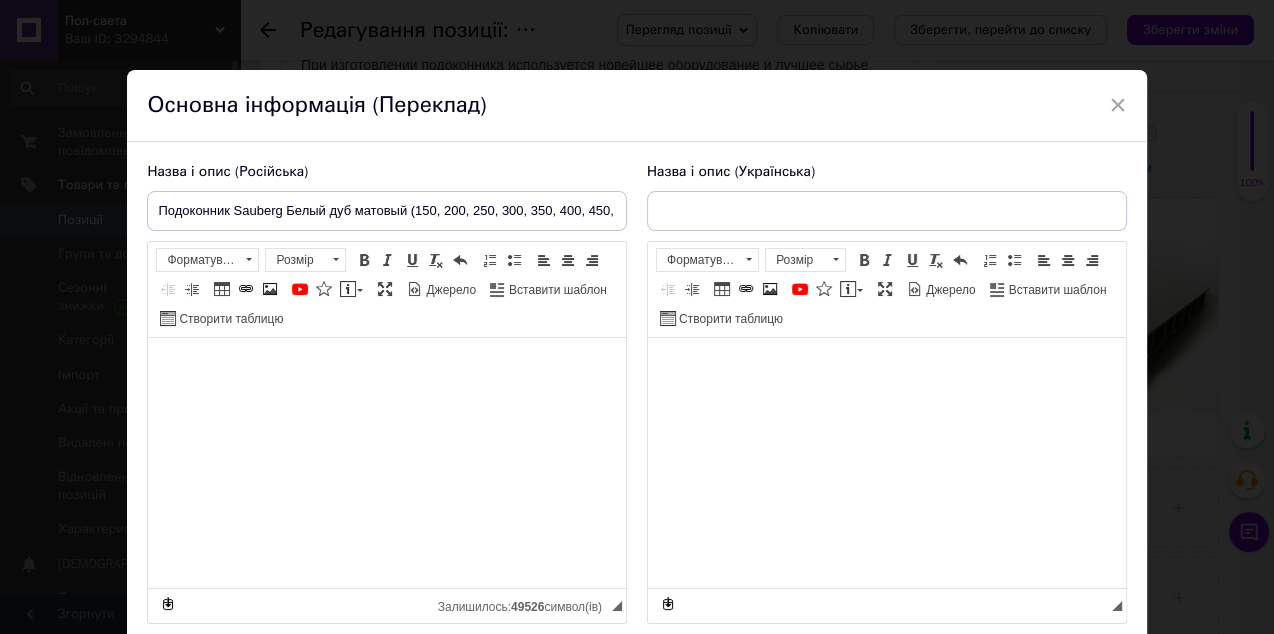 type on "Підвіконня Sauberg Білий дуб матовий (150, 200, 250, 300, 350, 400, 450, 500, 600 мм)" 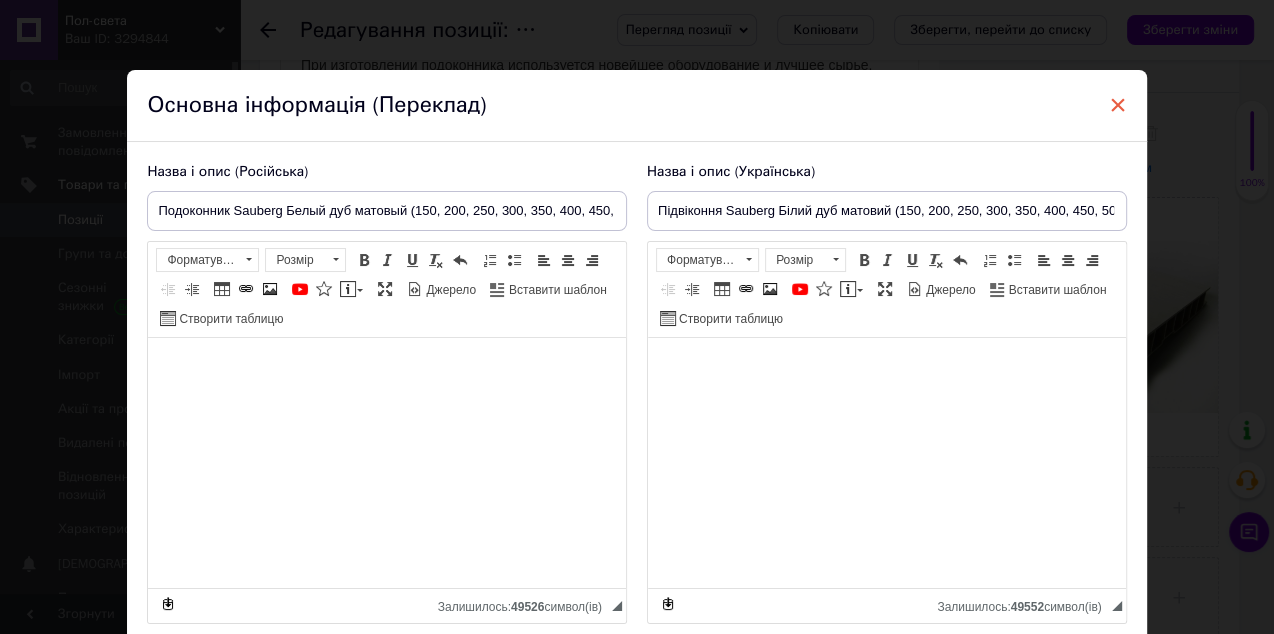 click on "×" at bounding box center [1118, 105] 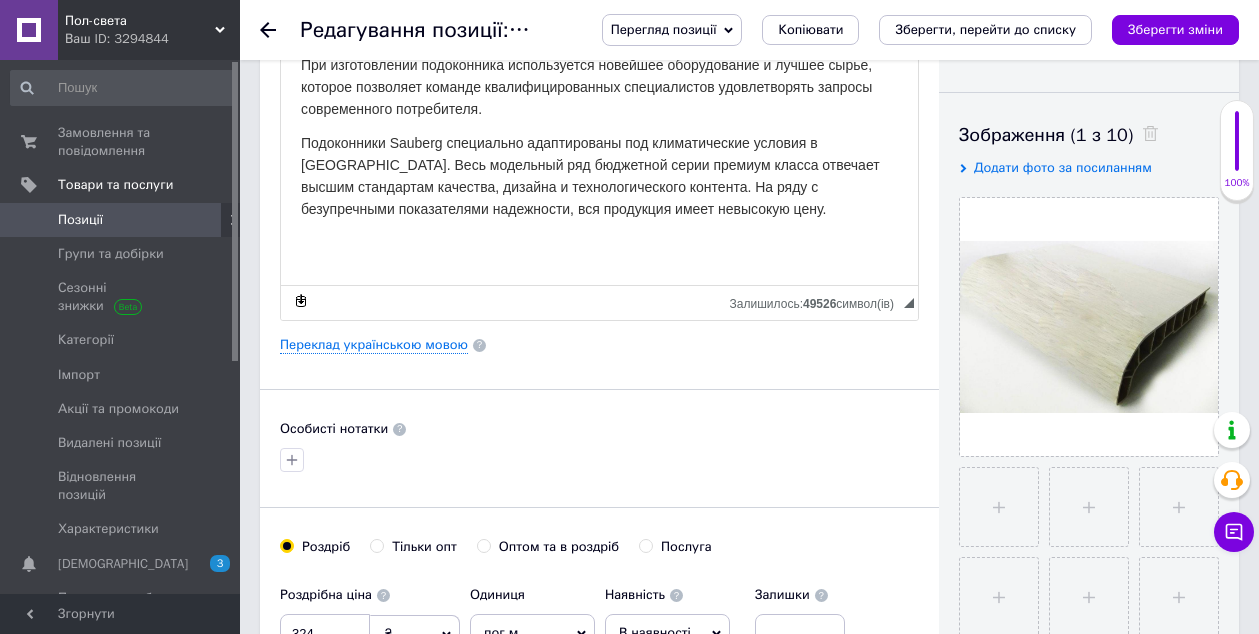 click 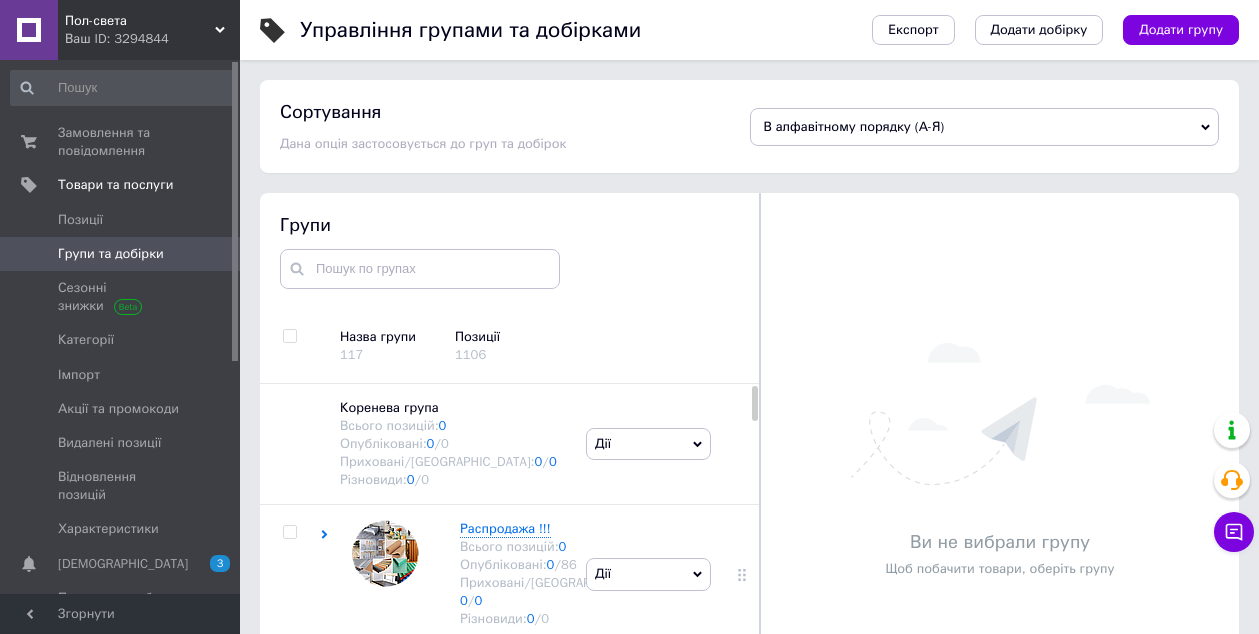scroll, scrollTop: 74, scrollLeft: 0, axis: vertical 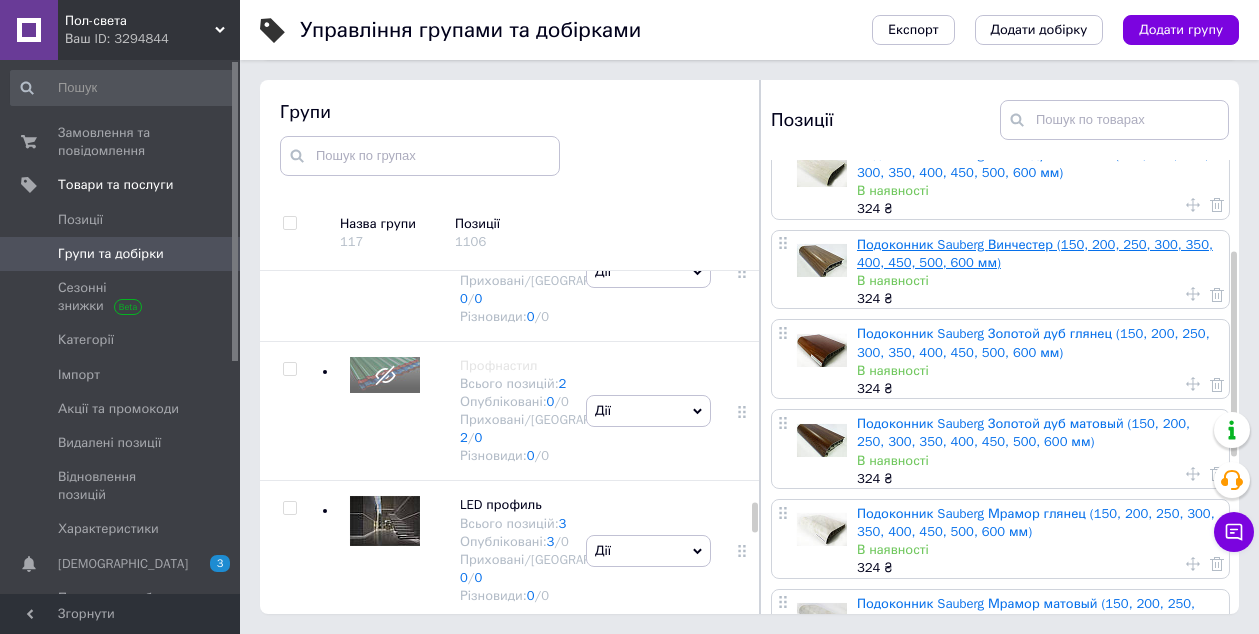 click on "Подоконник Sauberg Винчестер (150, 200, 250, 300, 350, 400, 450, 500, 600 мм)" at bounding box center [1035, 253] 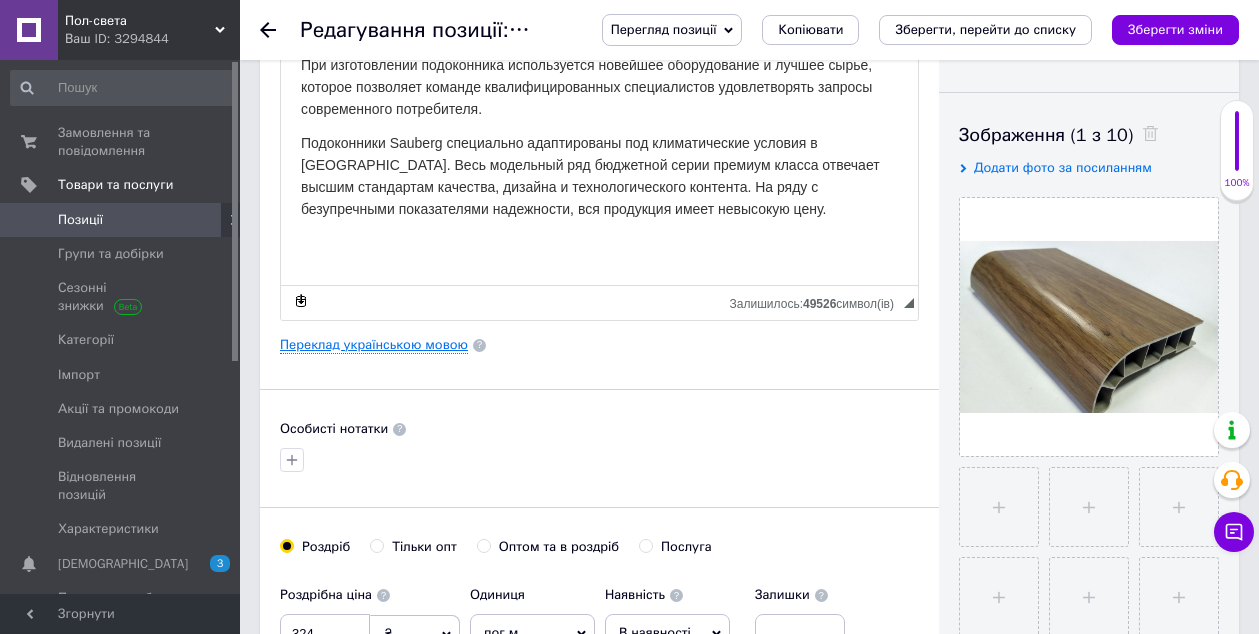 click on "Переклад українською мовою" at bounding box center (374, 345) 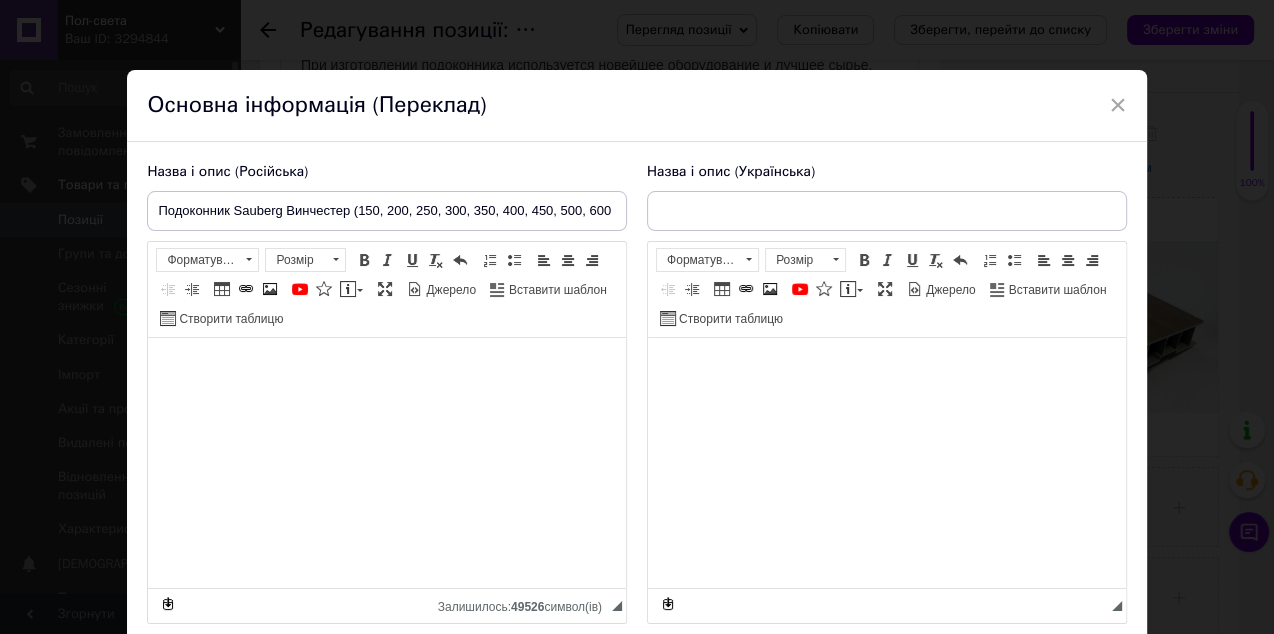 type on "Підвіконня Sauberg Вінчестер (150, 200, 250, 300, 350, 400, 450, 500, 600 мм)" 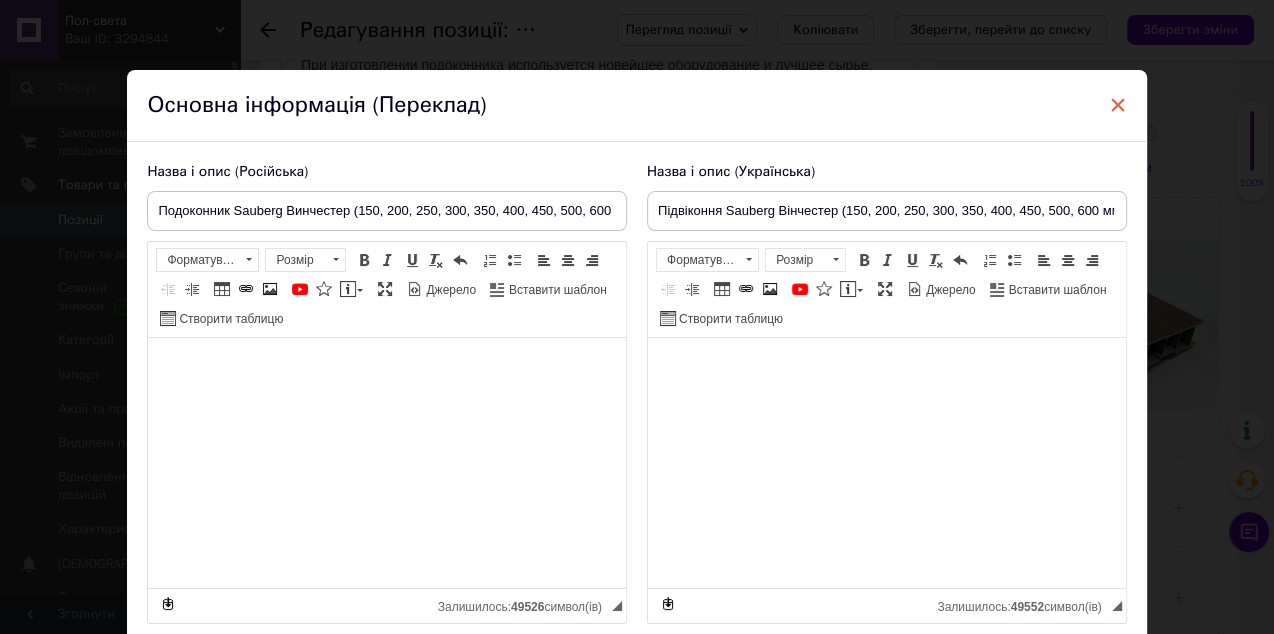 click on "×" at bounding box center (1118, 105) 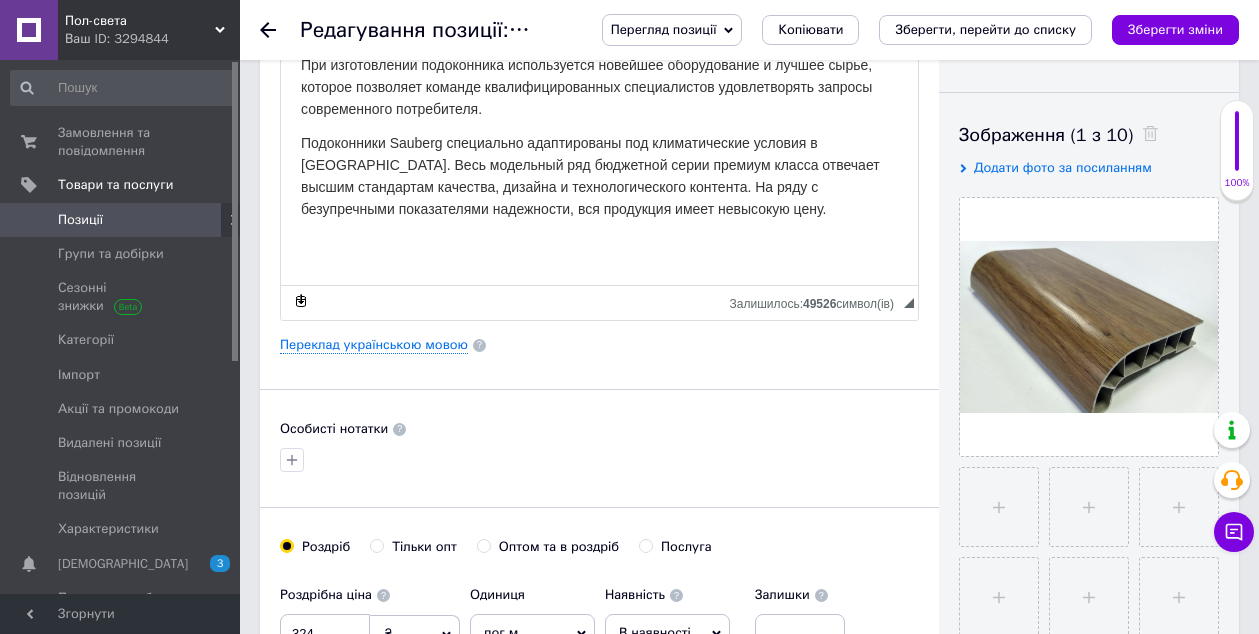click 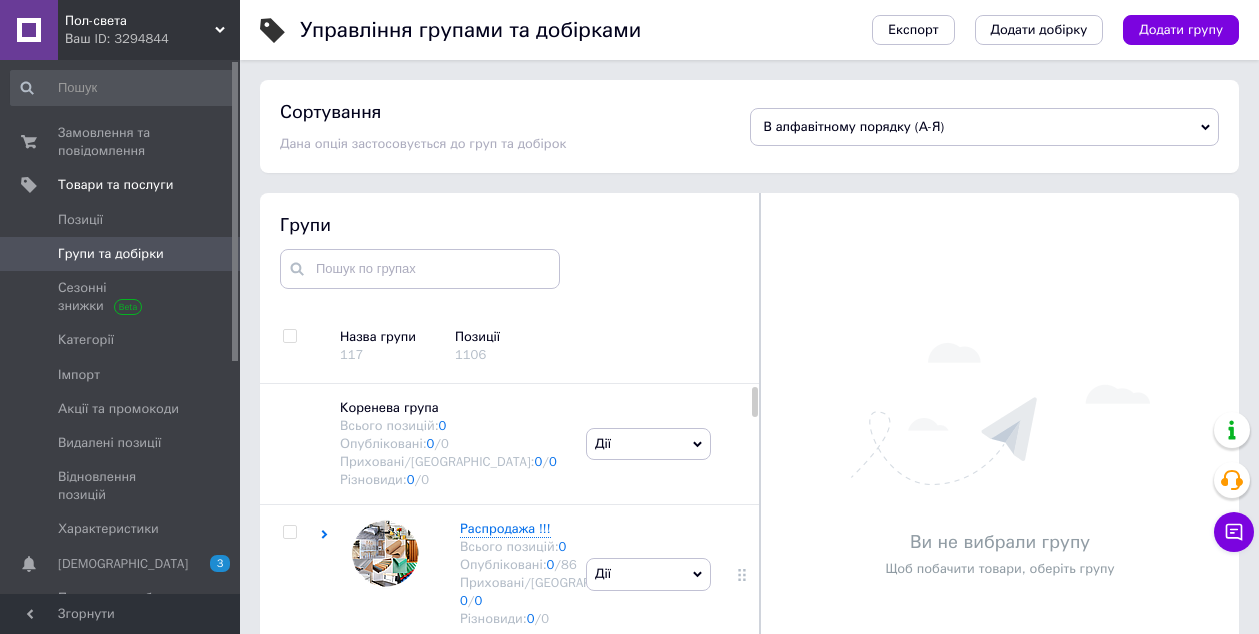 scroll, scrollTop: 42, scrollLeft: 0, axis: vertical 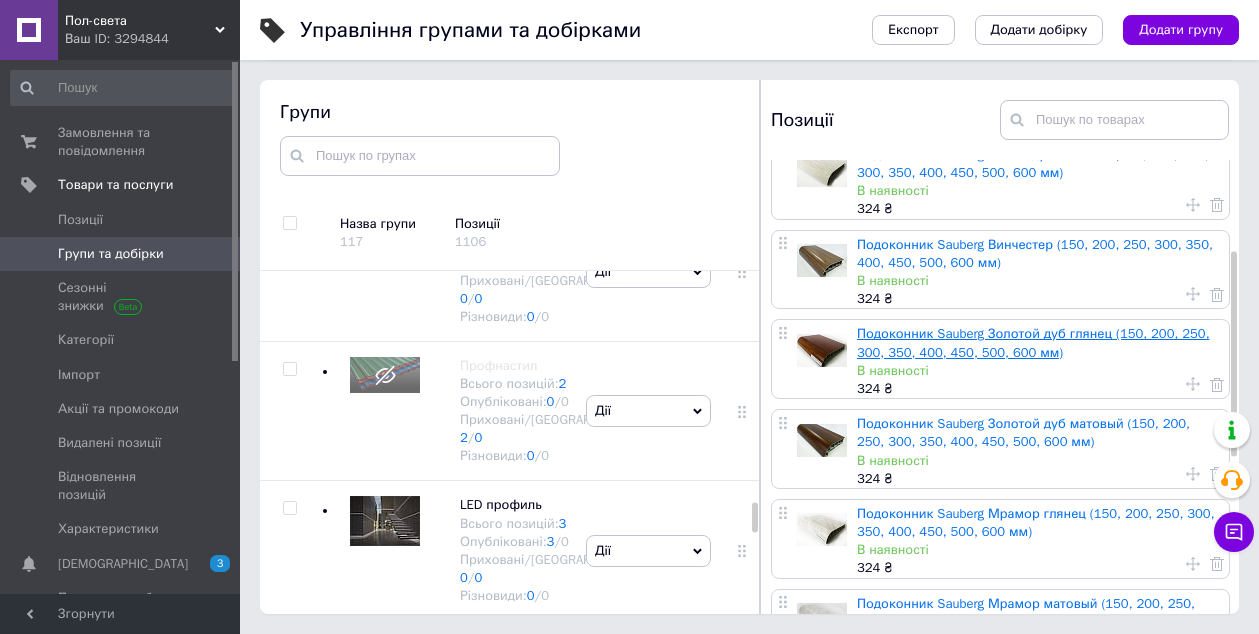click on "Подоконник Sauberg Золотой дуб глянец (150, 200, 250, 300, 350, 400, 450, 500, 600 мм)" at bounding box center [1033, 342] 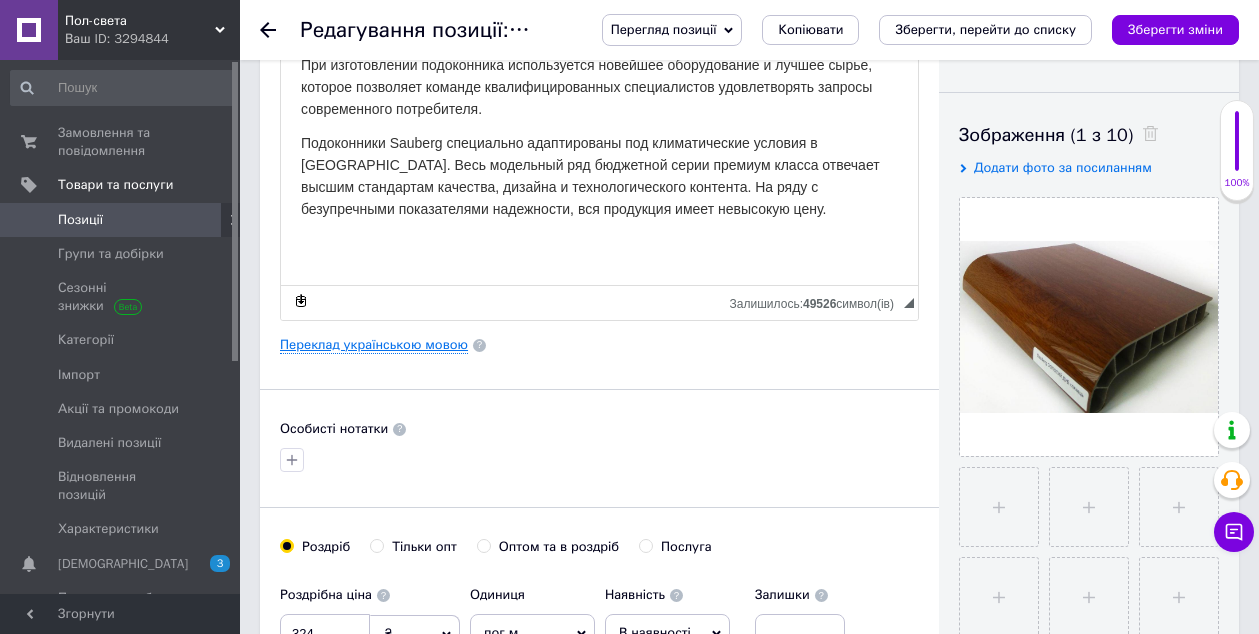 click on "Переклад українською мовою" at bounding box center (374, 345) 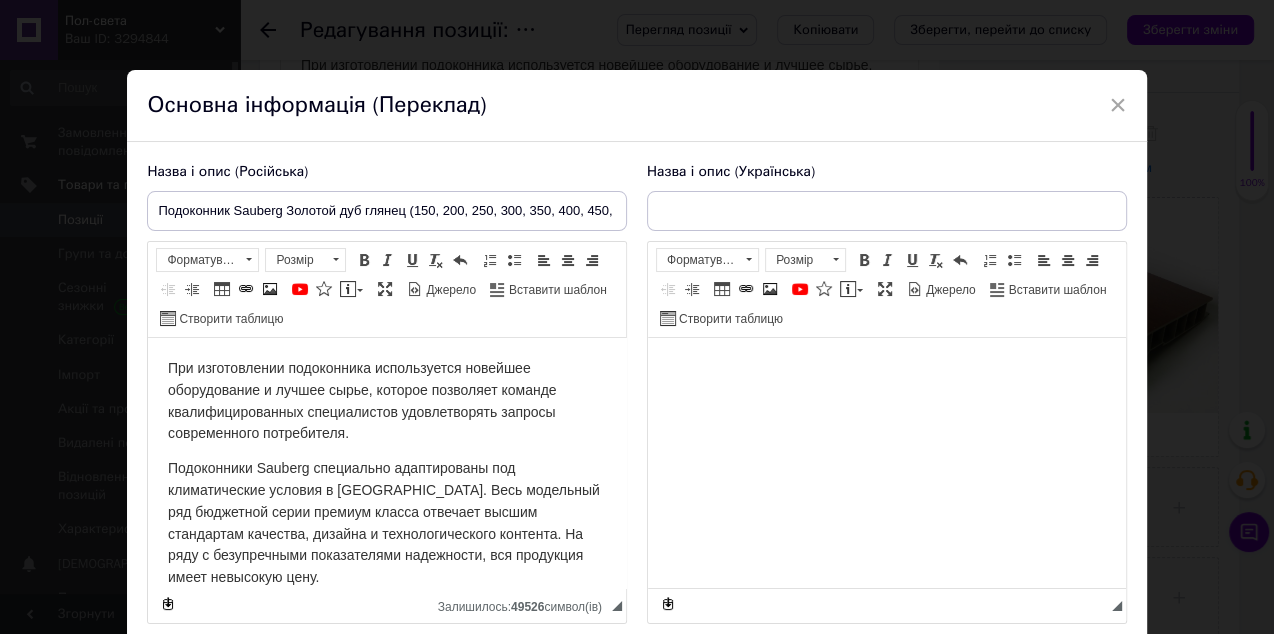 type on "Підвіконня Sauberg Золотий дуб глянець (150, 200, 250, 300, 350, 400, 450, 500, 600 мм)" 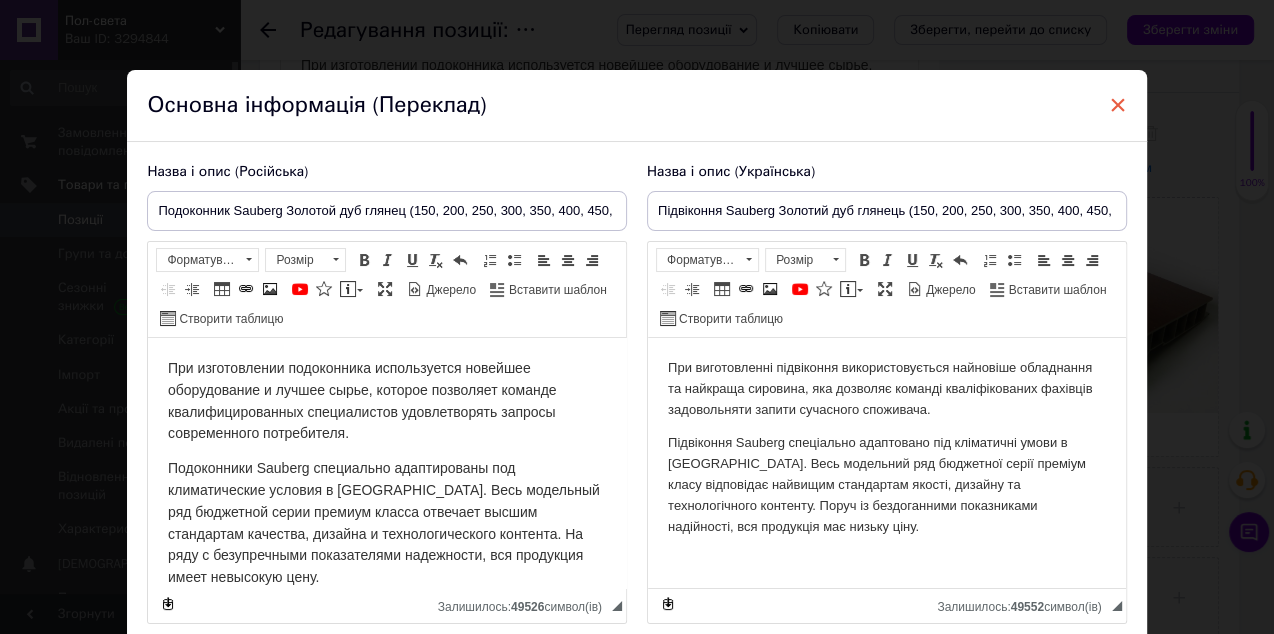 click on "×" at bounding box center (1118, 105) 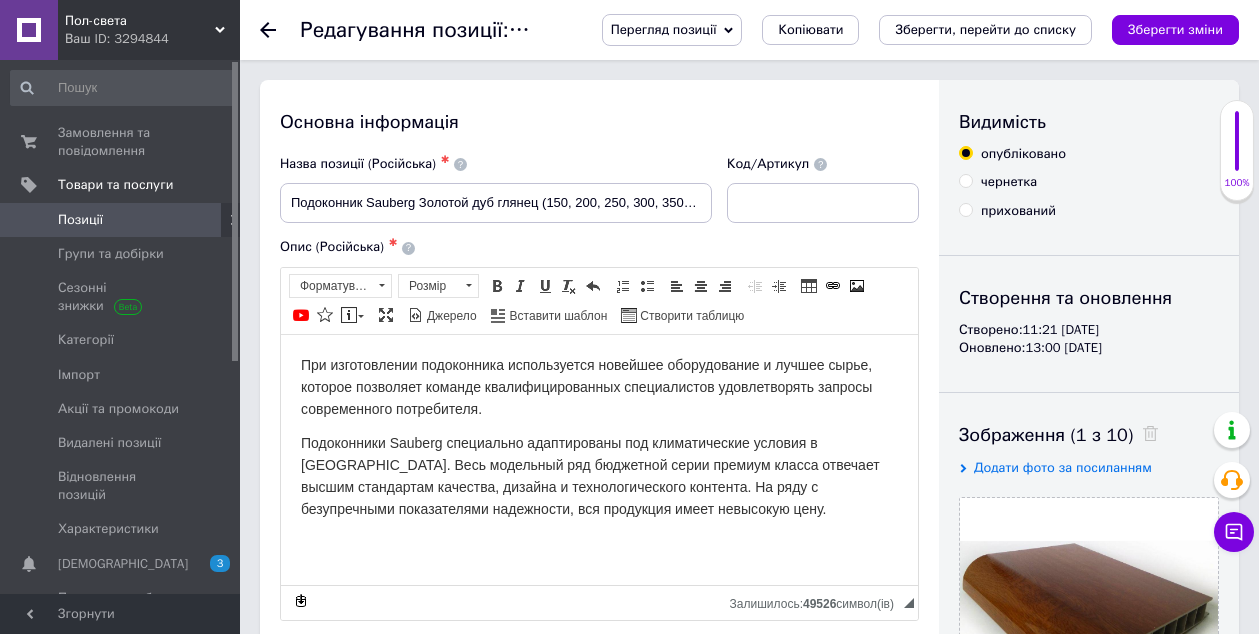 click 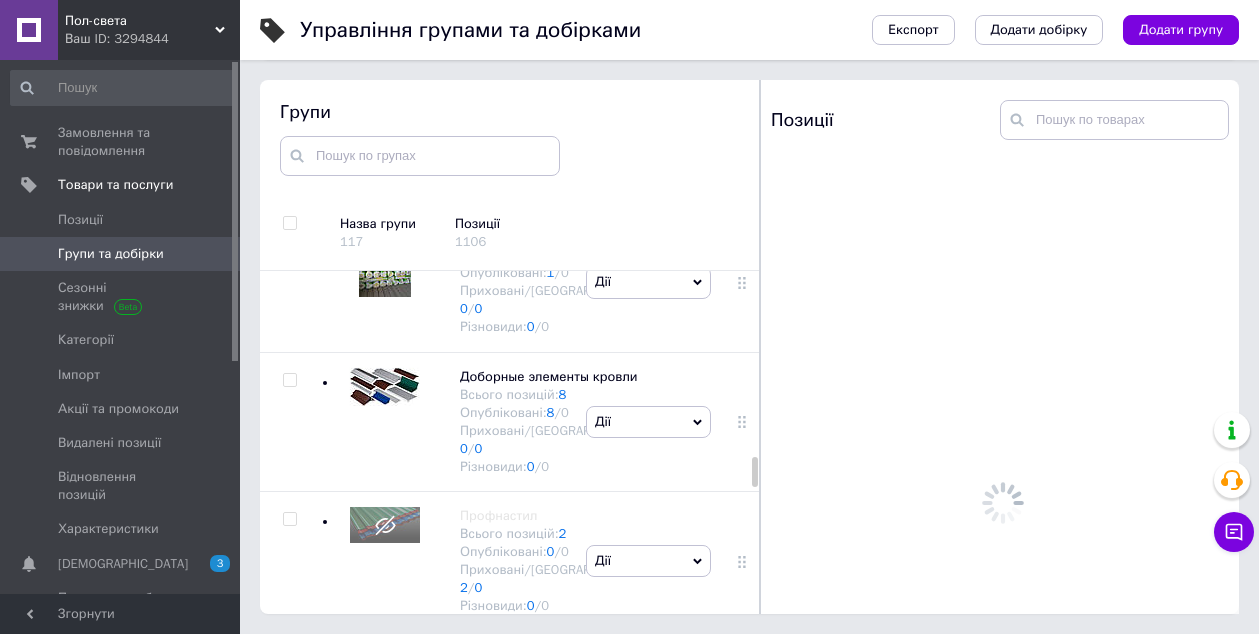 scroll, scrollTop: 3522, scrollLeft: 0, axis: vertical 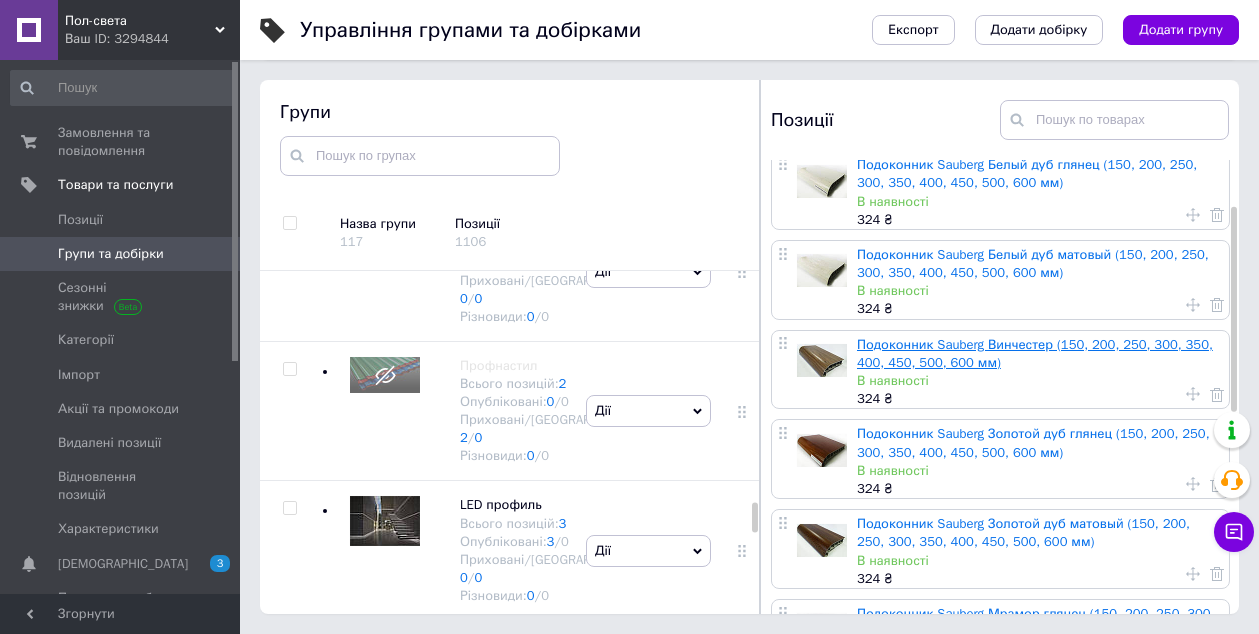 click on "Подоконник Sauberg Винчестер (150, 200, 250, 300, 350, 400, 450, 500, 600 мм)" at bounding box center (1035, 353) 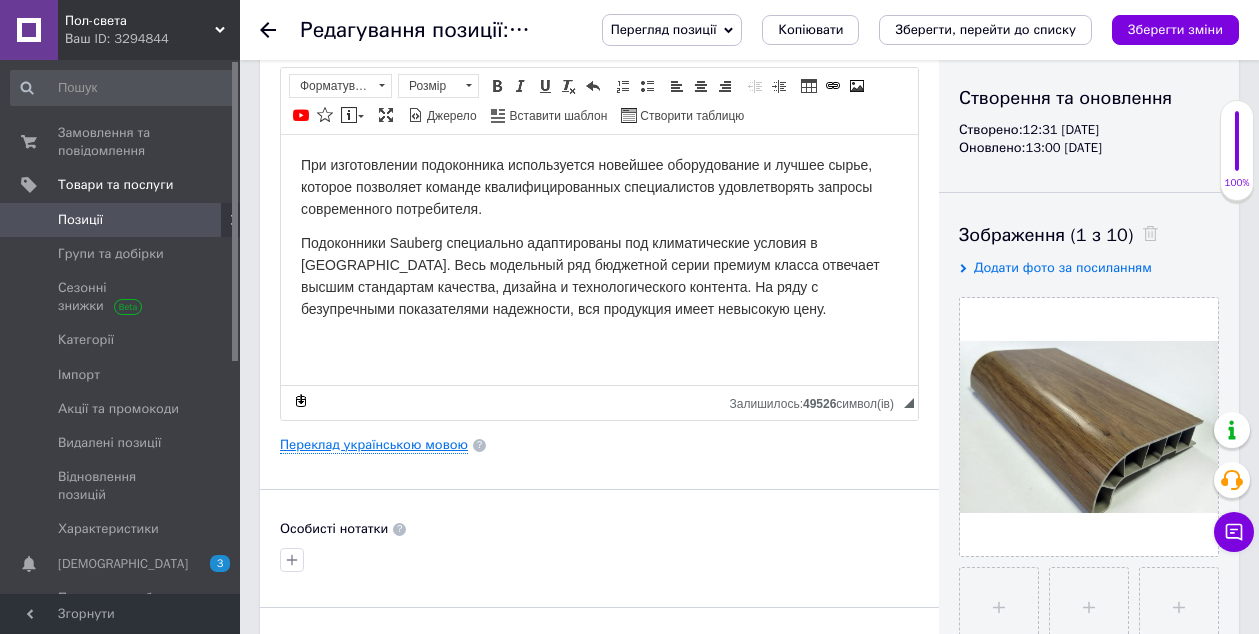 click on "Переклад українською мовою" at bounding box center (374, 445) 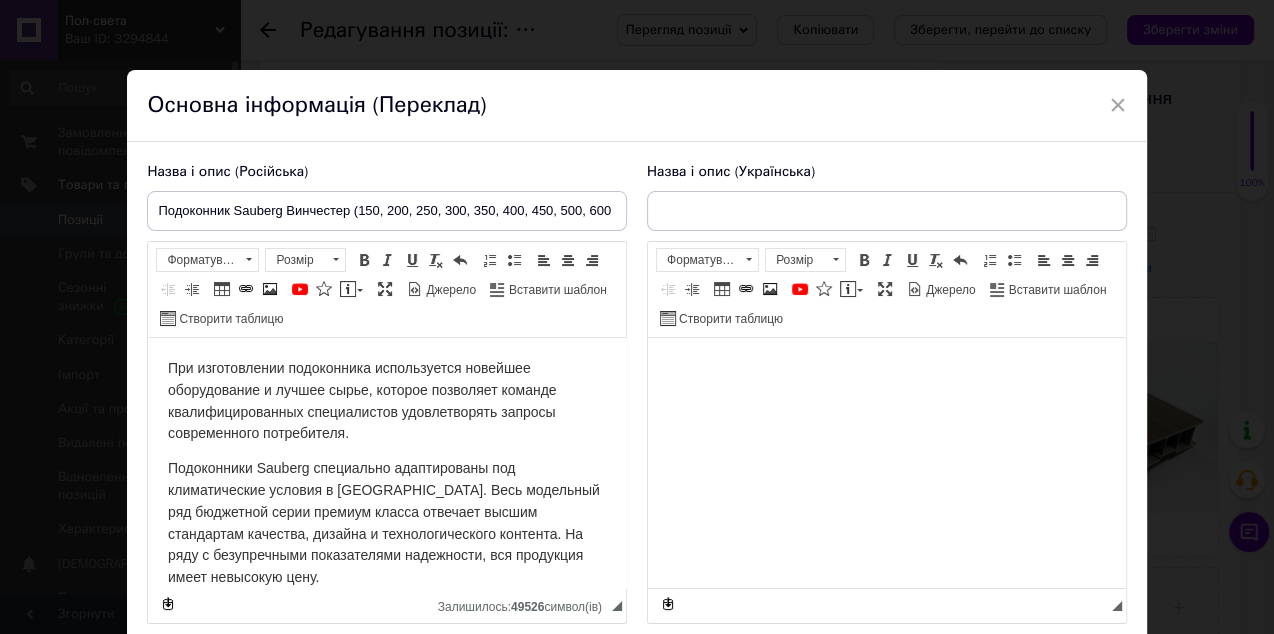 type on "Підвіконня Sauberg Вінчестер (150, 200, 250, 300, 350, 400, 450, 500, 600 мм)" 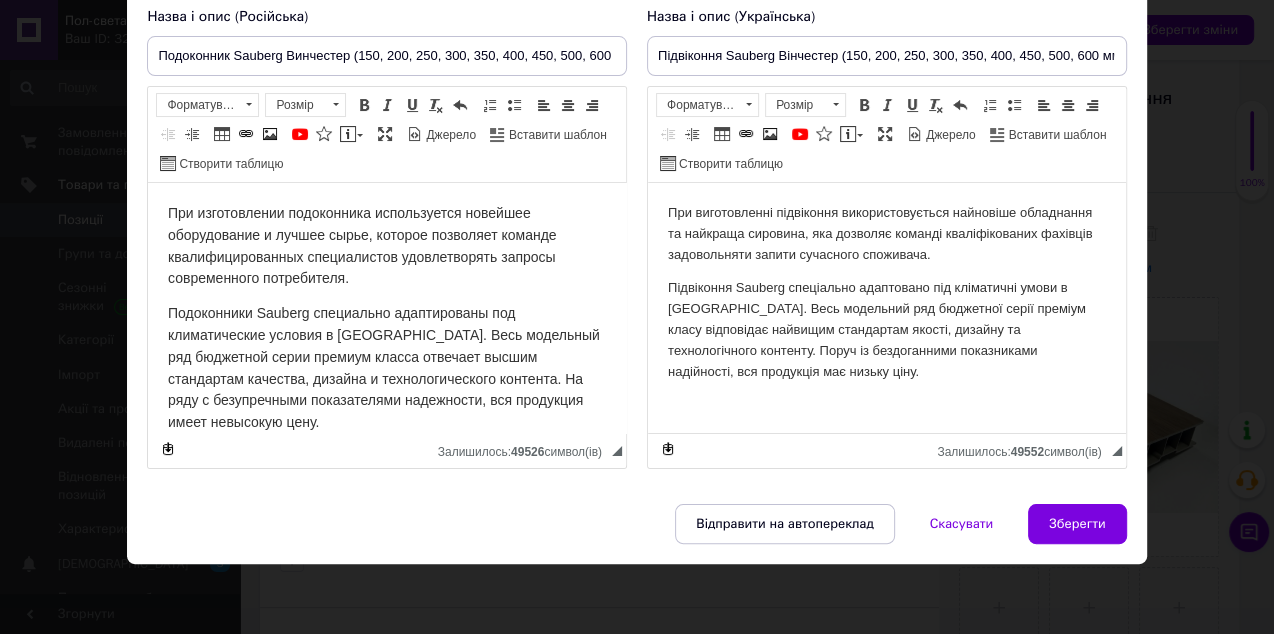 scroll, scrollTop: 180, scrollLeft: 0, axis: vertical 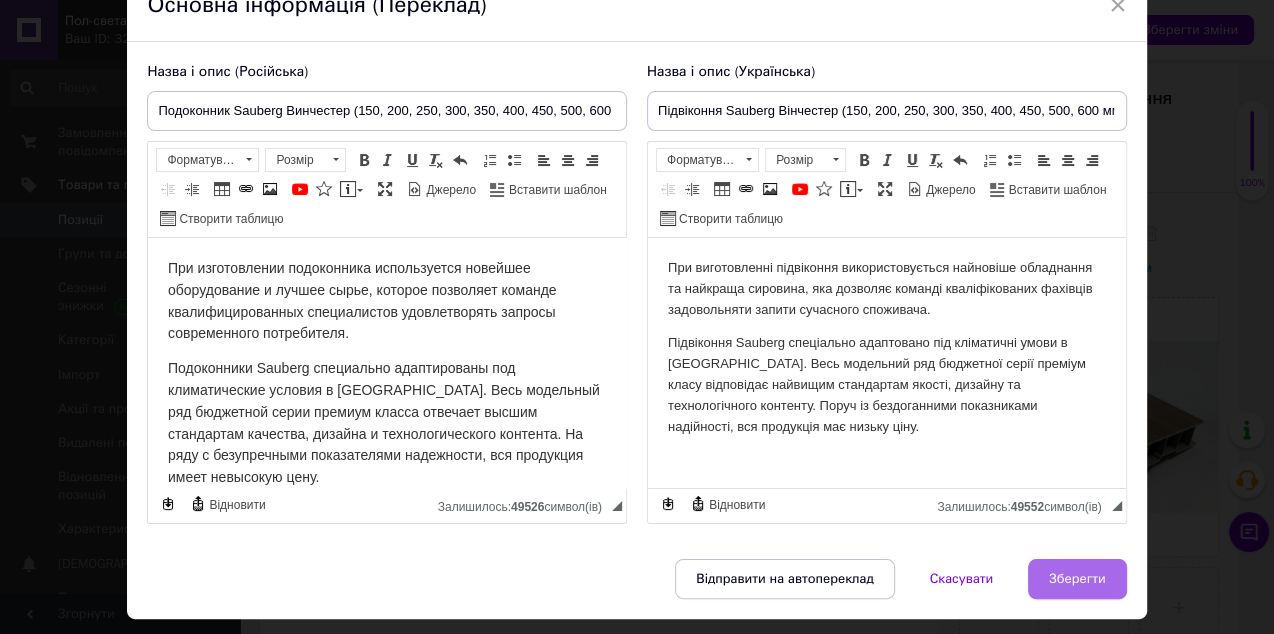 click on "Зберегти" at bounding box center [1077, 579] 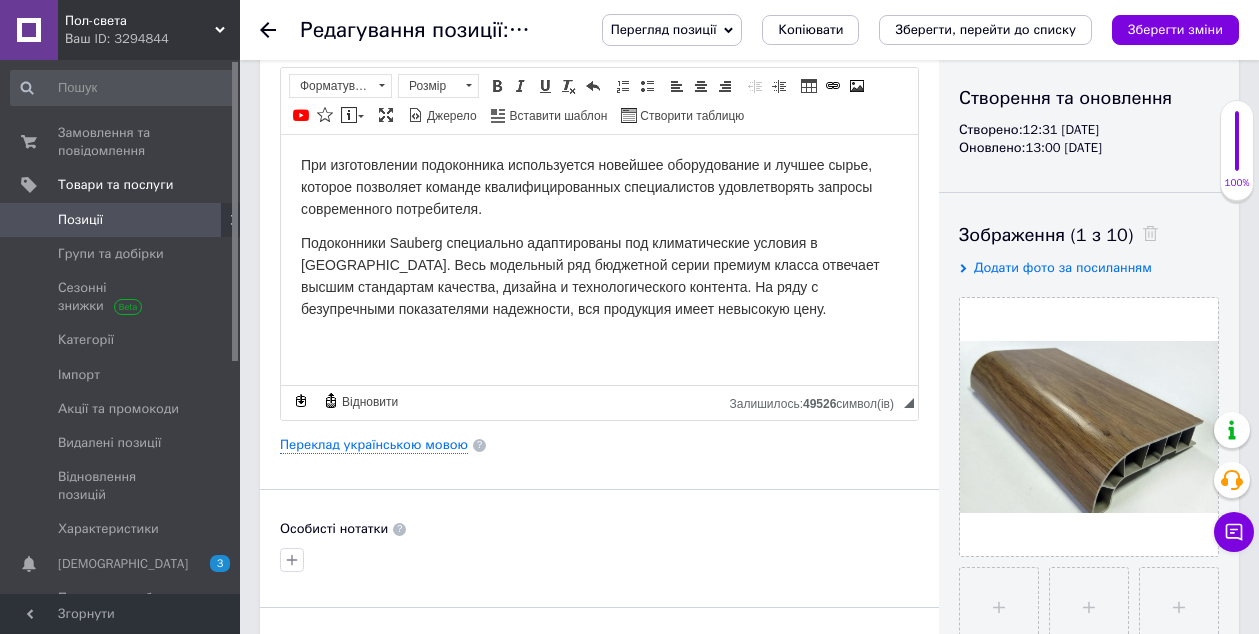 click 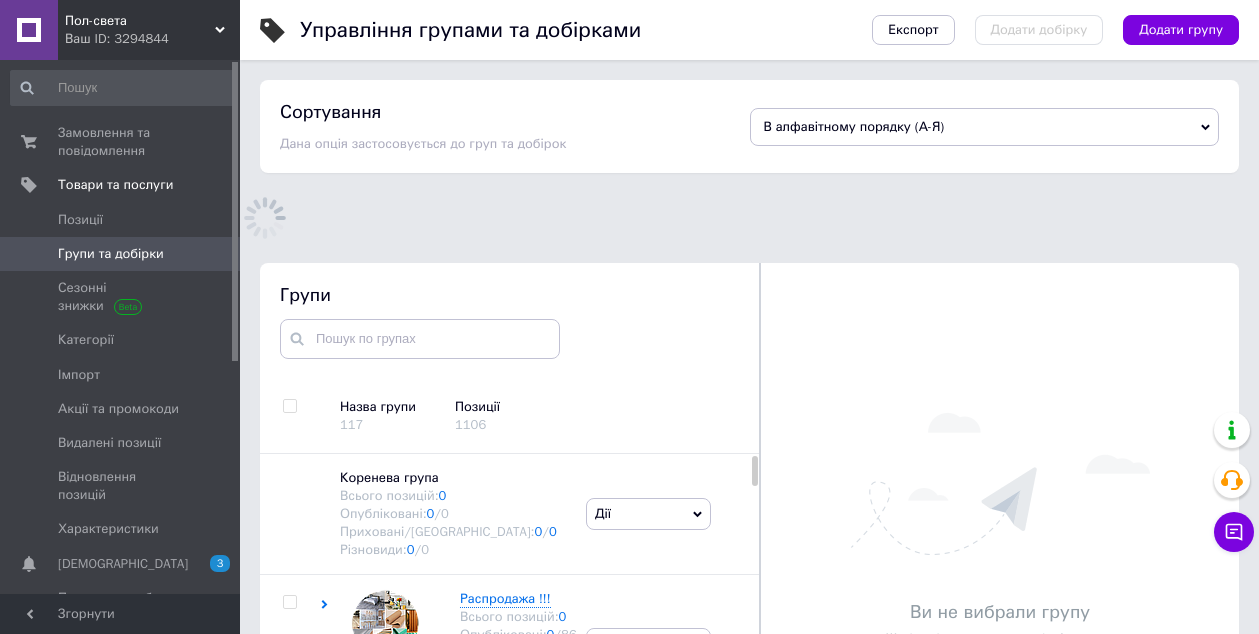 scroll, scrollTop: 81, scrollLeft: 0, axis: vertical 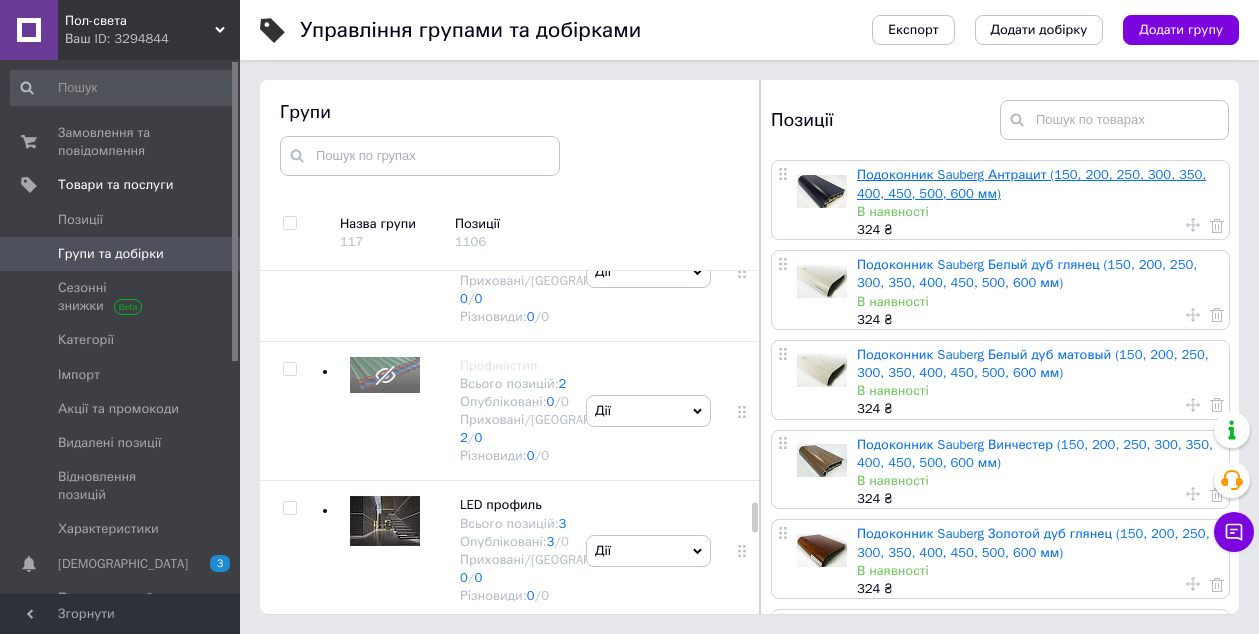 click on "Подоконник Sauberg Антрацит (150, 200, 250, 300, 350, 400, 450, 500, 600 мм)" at bounding box center (1031, 183) 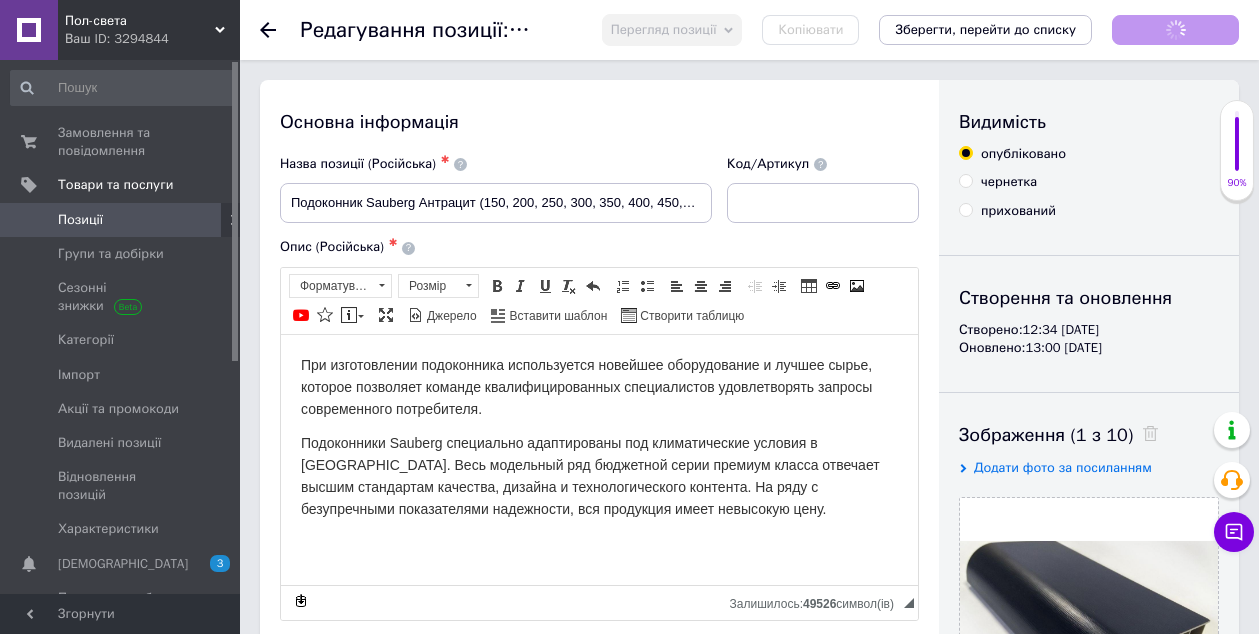 scroll, scrollTop: 0, scrollLeft: 0, axis: both 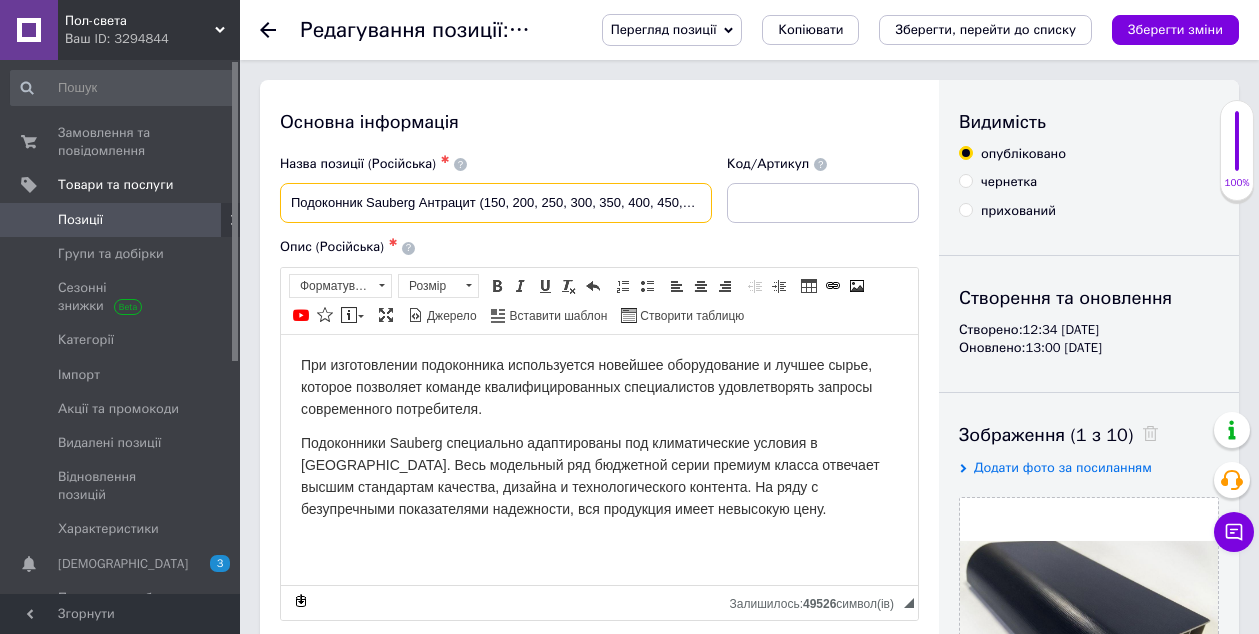 click on "Подоконник Sauberg Антрацит (150, 200, 250, 300, 350, 400, 450, 500, 600 мм)" at bounding box center (496, 203) 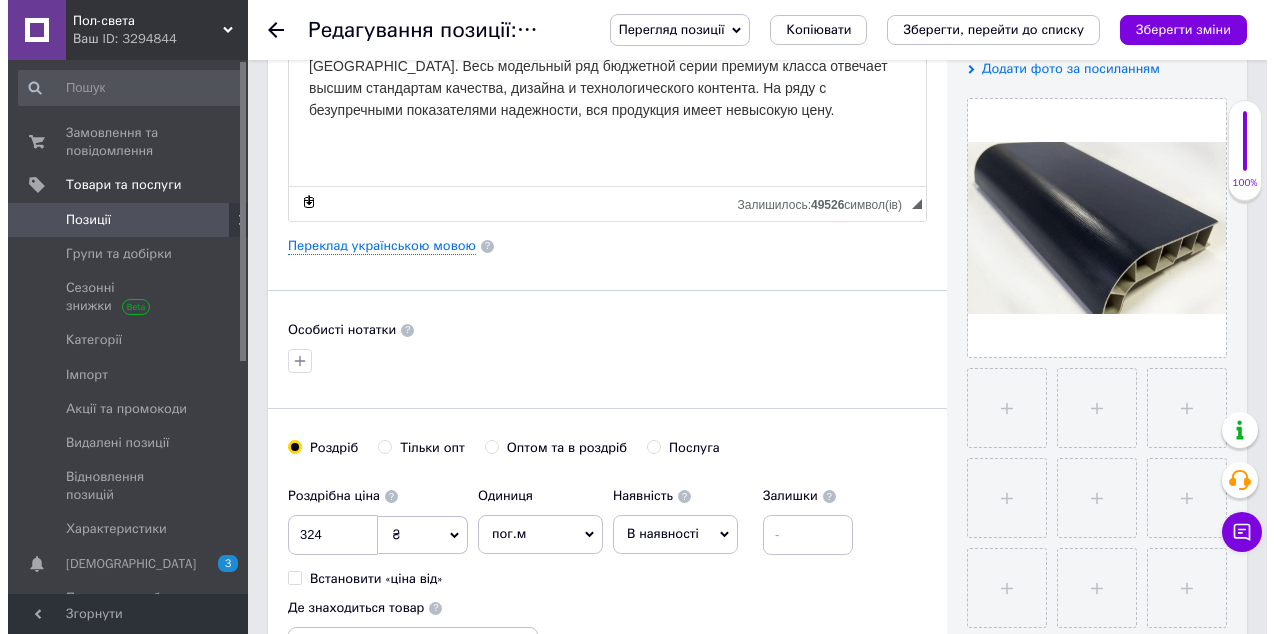 scroll, scrollTop: 400, scrollLeft: 0, axis: vertical 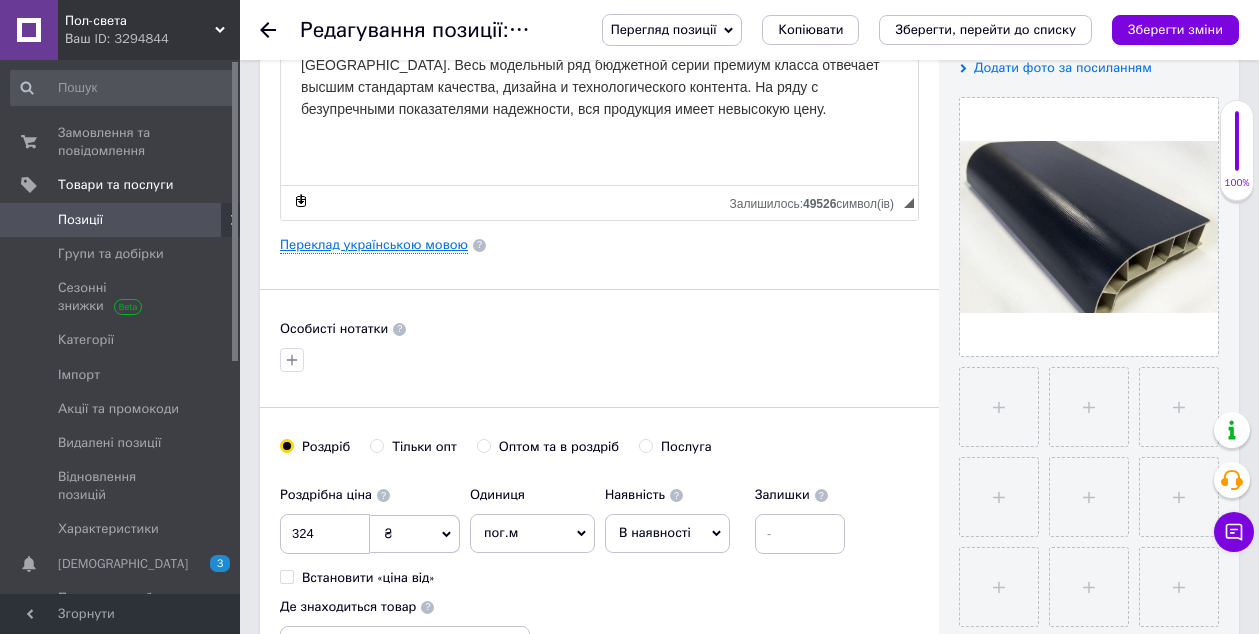 click on "Переклад українською мовою" at bounding box center [374, 245] 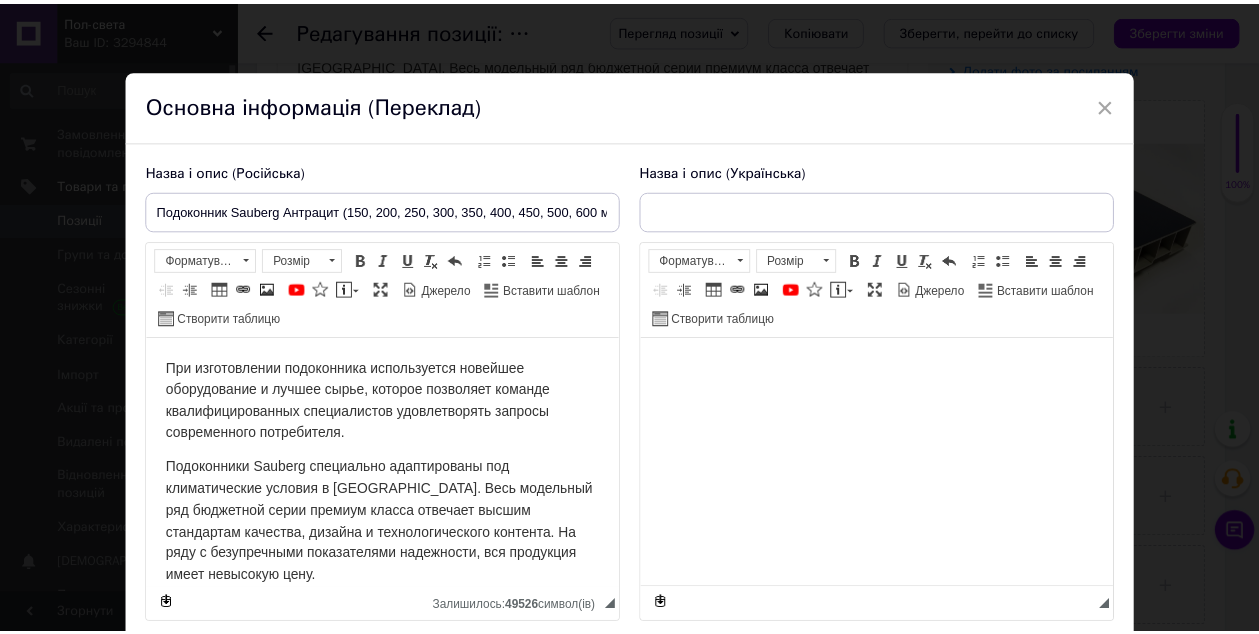 scroll, scrollTop: 0, scrollLeft: 0, axis: both 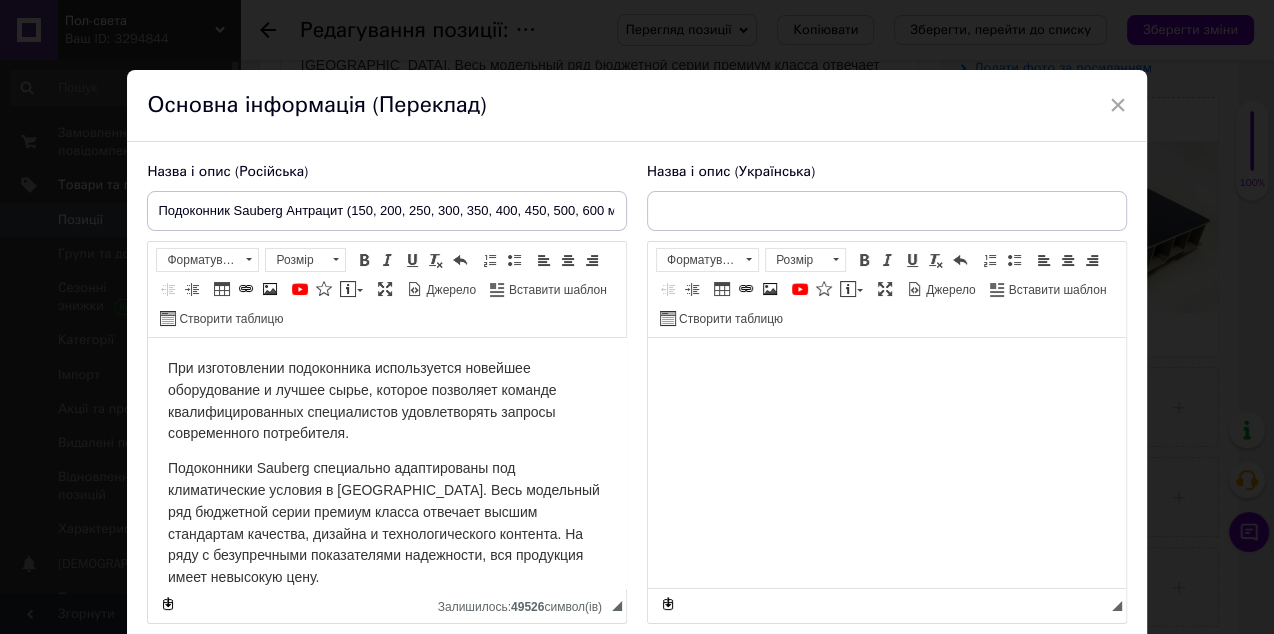 type on "Підвіконня Sauberg Антраціт (150, 200, 250, 300, 350, 400, 450, 500, 600 мм)" 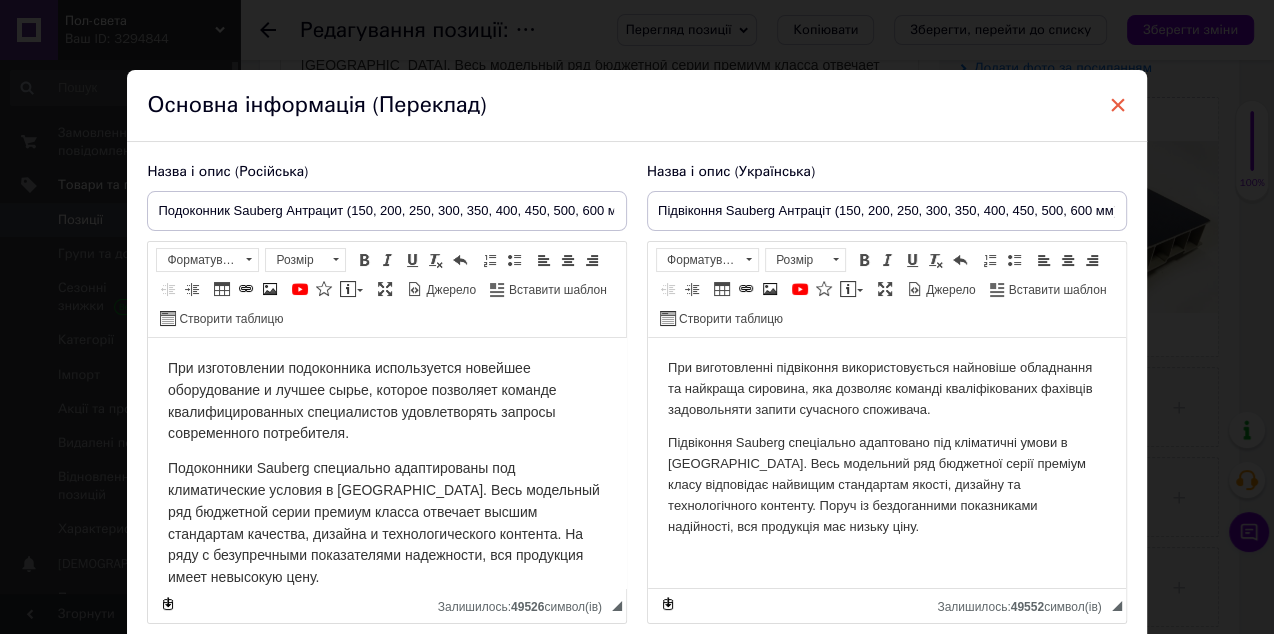 click on "×" at bounding box center (1118, 105) 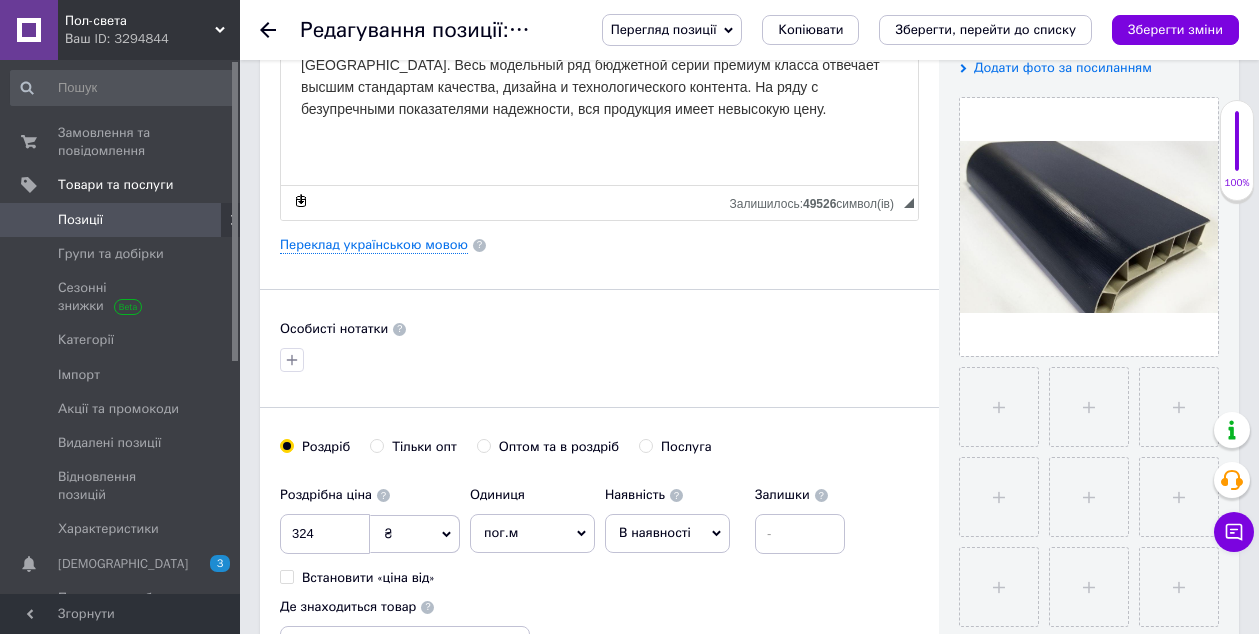 click 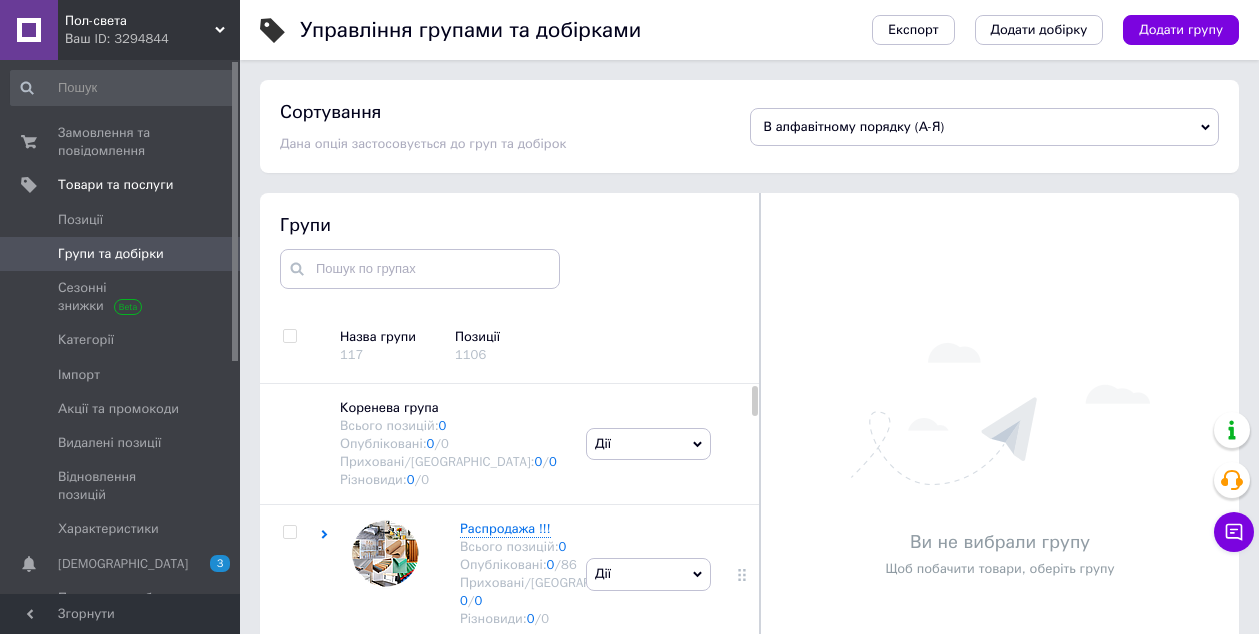 scroll, scrollTop: 74, scrollLeft: 0, axis: vertical 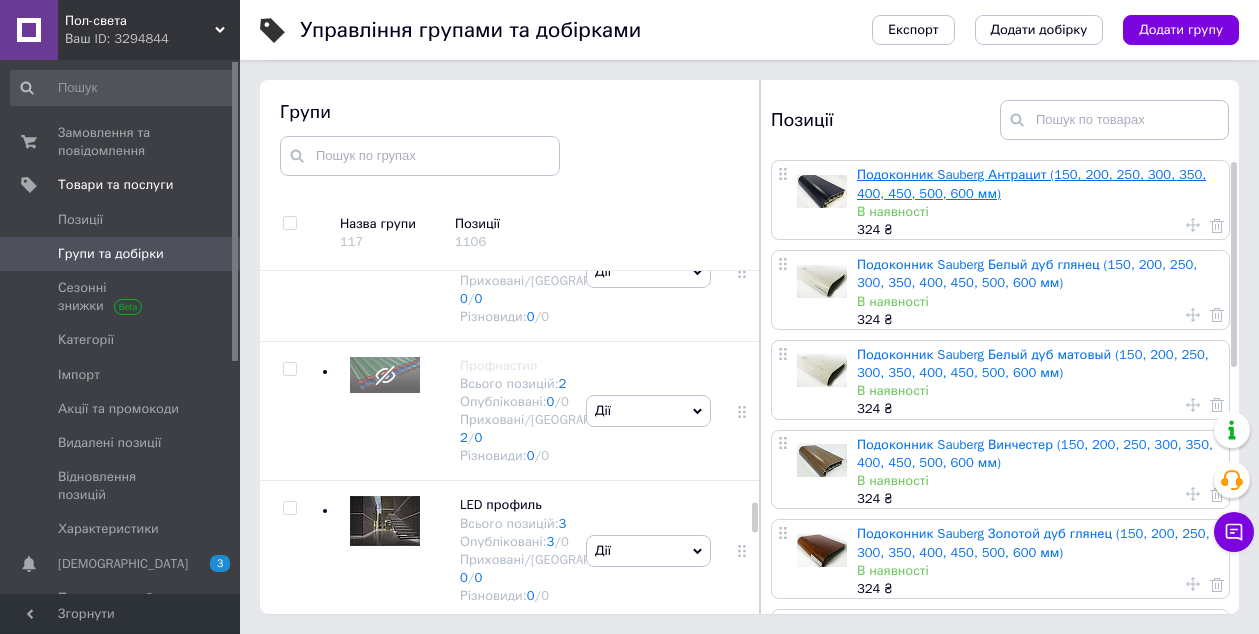 click on "Подоконник Sauberg Антрацит (150, 200, 250, 300, 350, 400, 450, 500, 600 мм)" at bounding box center [1031, 183] 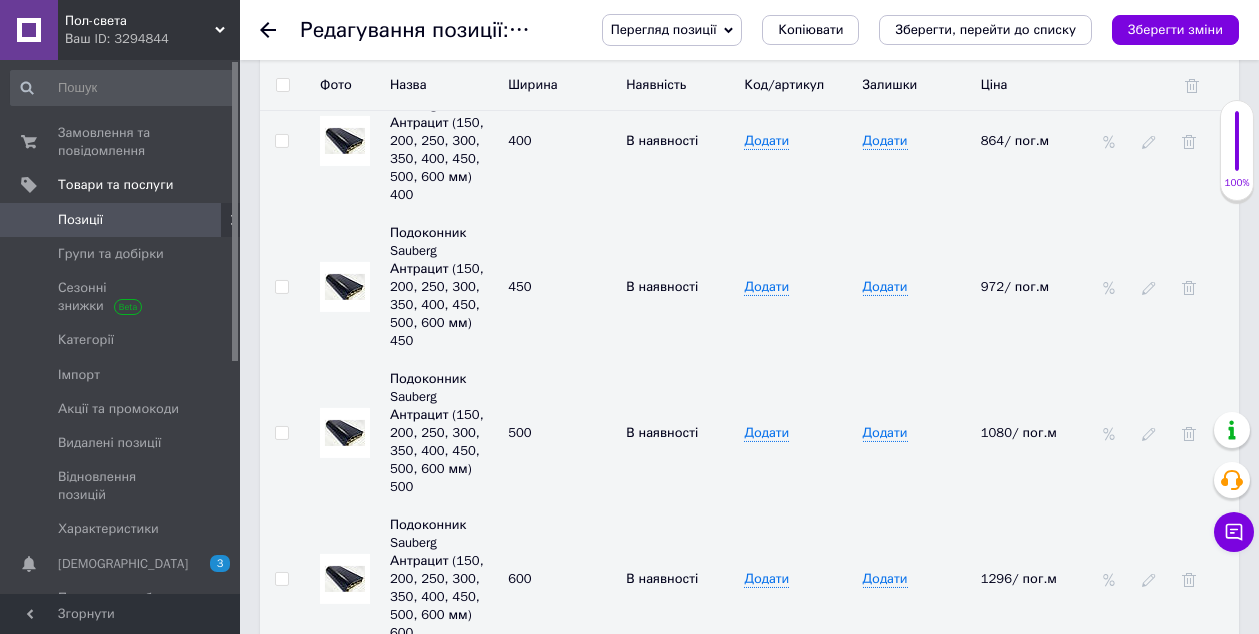 scroll, scrollTop: 3535, scrollLeft: 0, axis: vertical 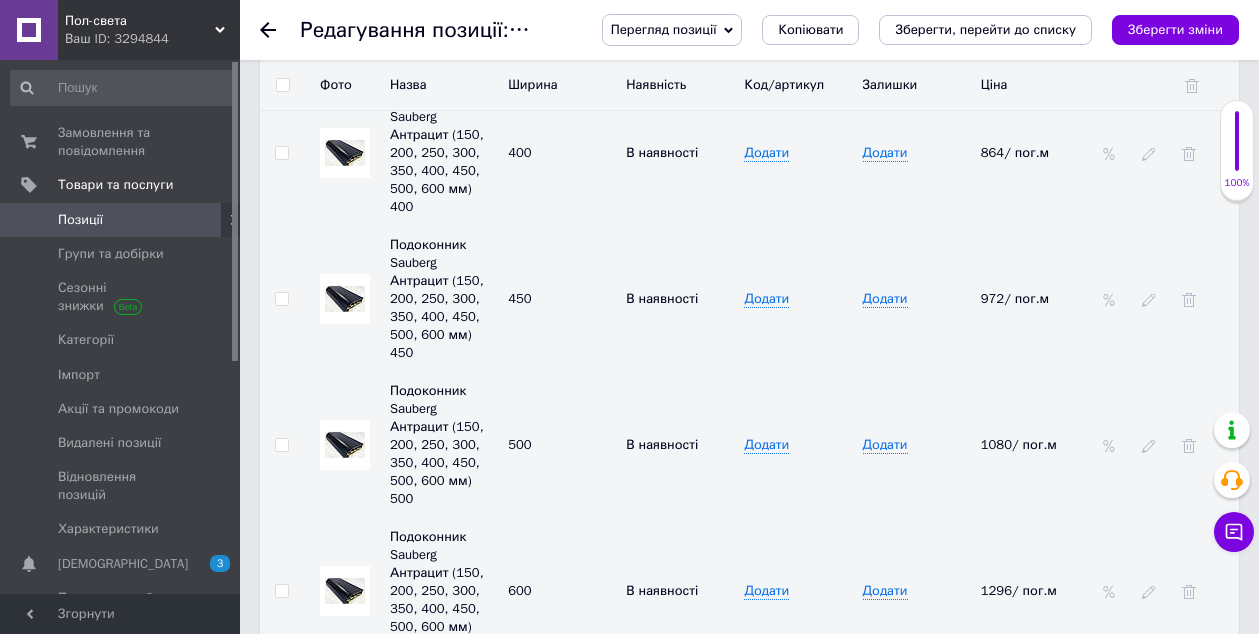 click on "Подоконник Sauberg Антрацит (150, 200, 250, 300, 350, 400, 450, 500, 600 мм) 600" at bounding box center (437, 590) 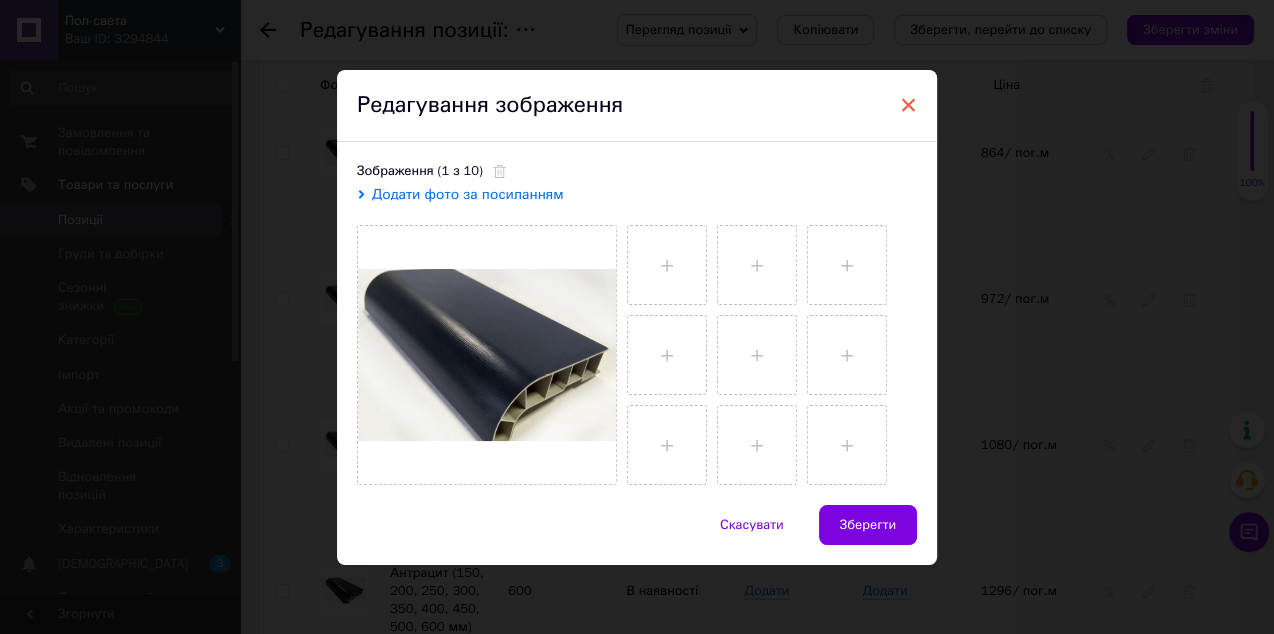 click on "×" at bounding box center (908, 105) 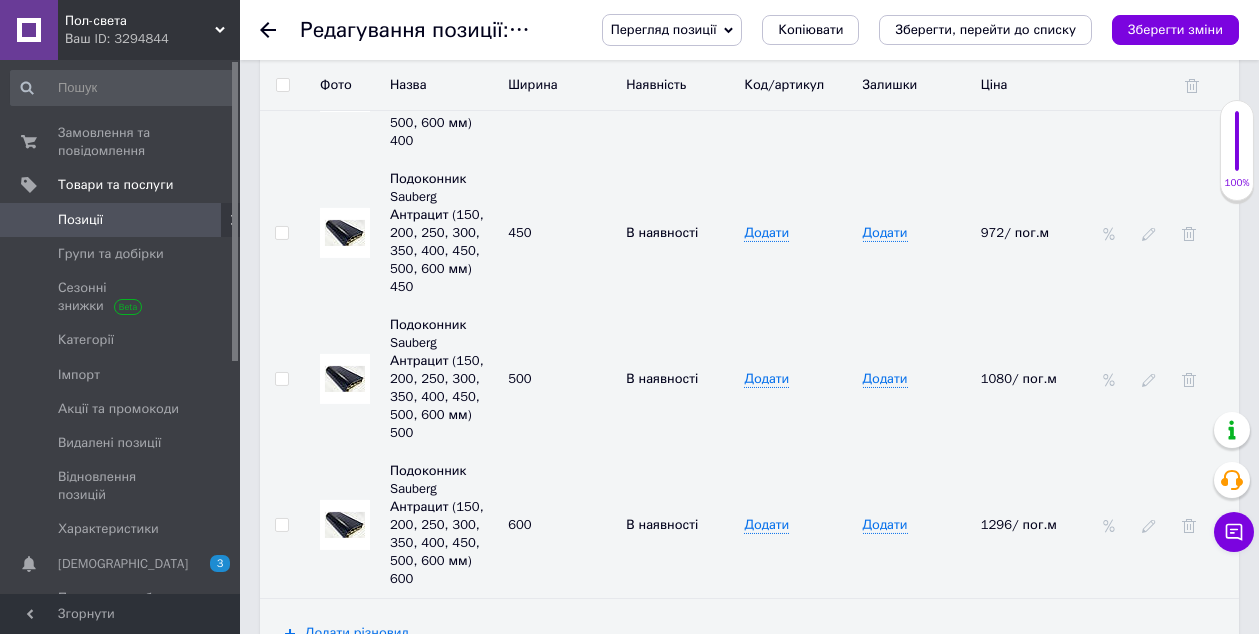 scroll, scrollTop: 3435, scrollLeft: 0, axis: vertical 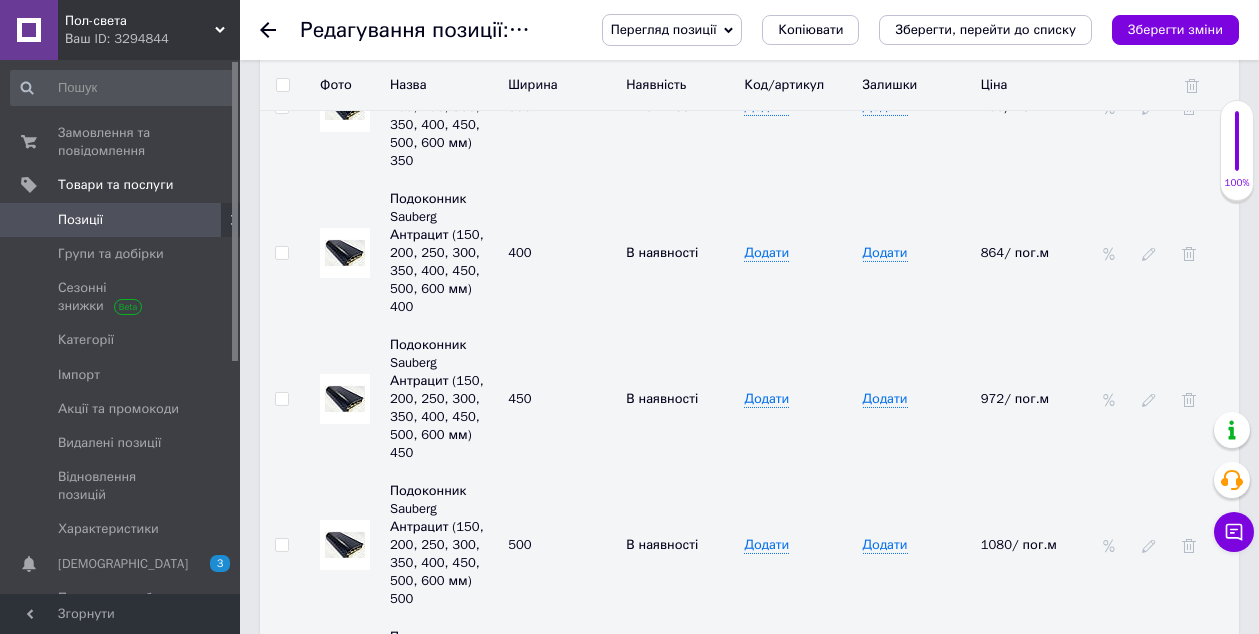 click on "Пол-света" at bounding box center [140, 21] 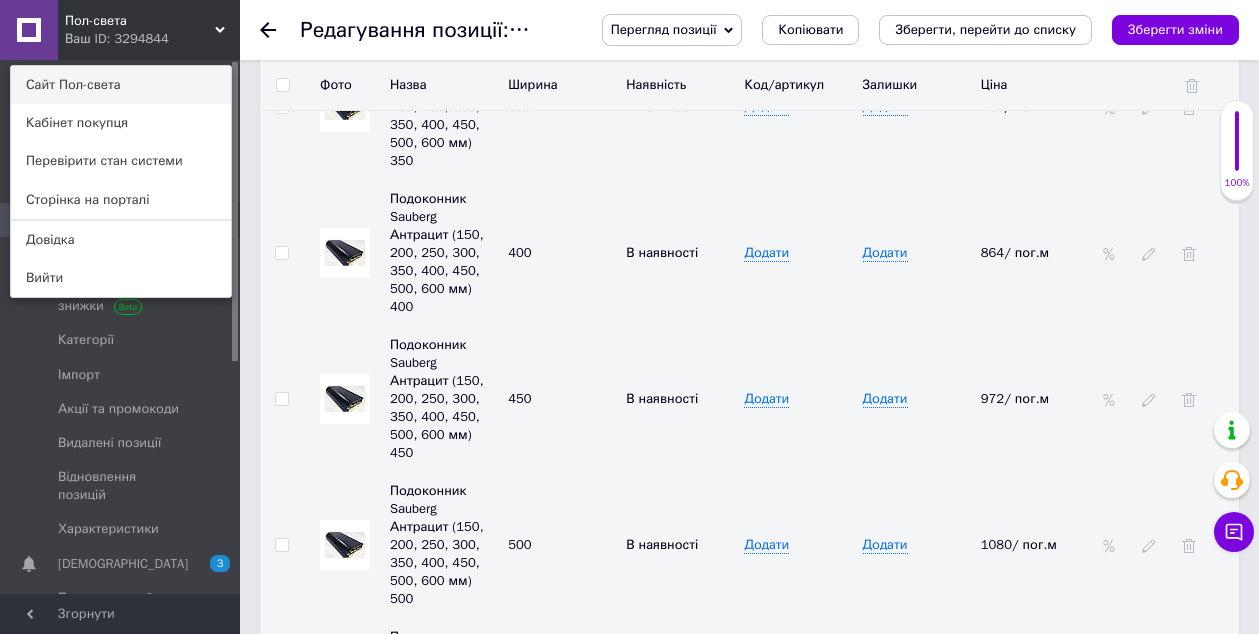click on "Сайт Пол-света" at bounding box center (121, 85) 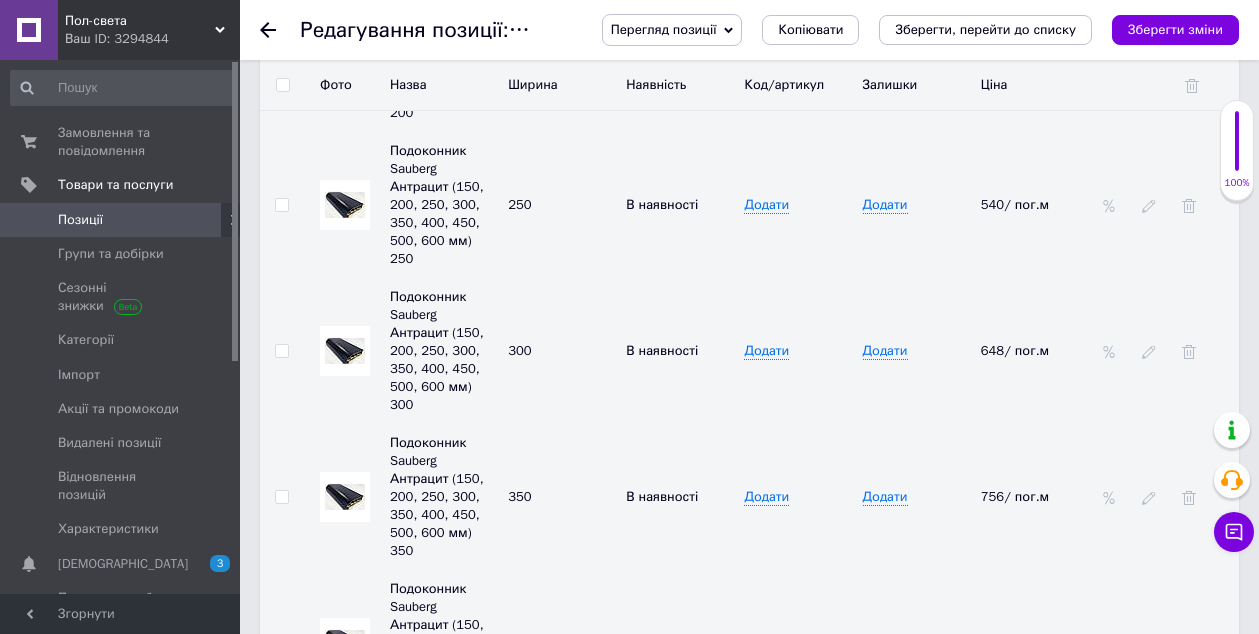 scroll, scrollTop: 3035, scrollLeft: 0, axis: vertical 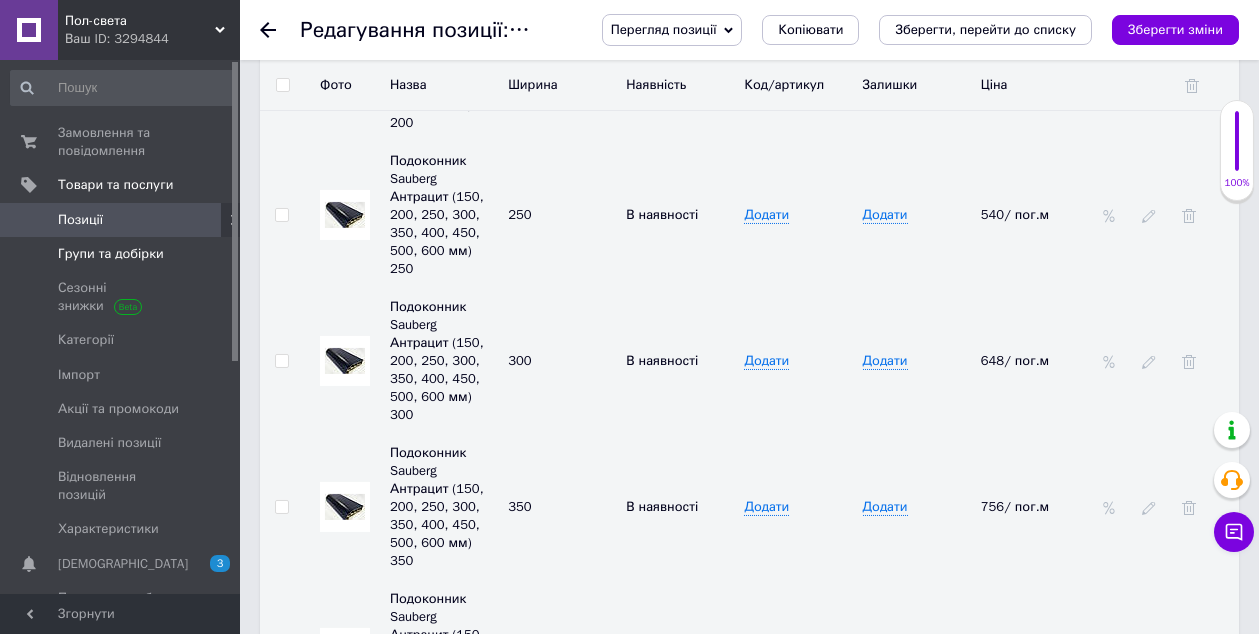 click on "Групи та добірки" at bounding box center (111, 254) 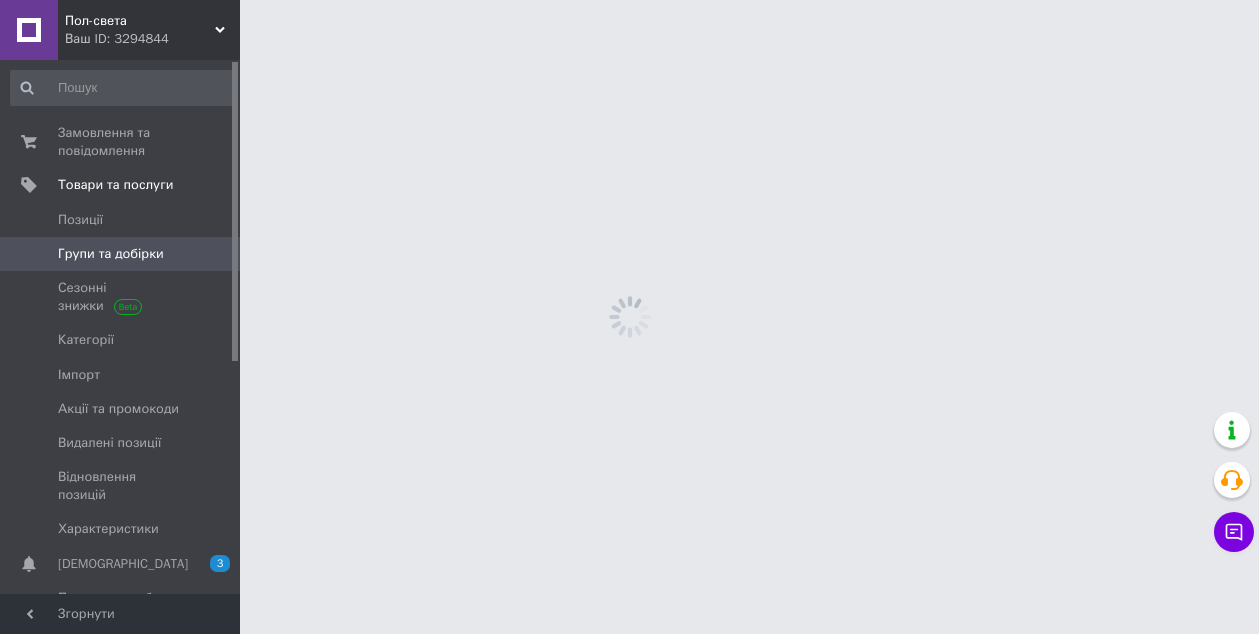 scroll, scrollTop: 0, scrollLeft: 0, axis: both 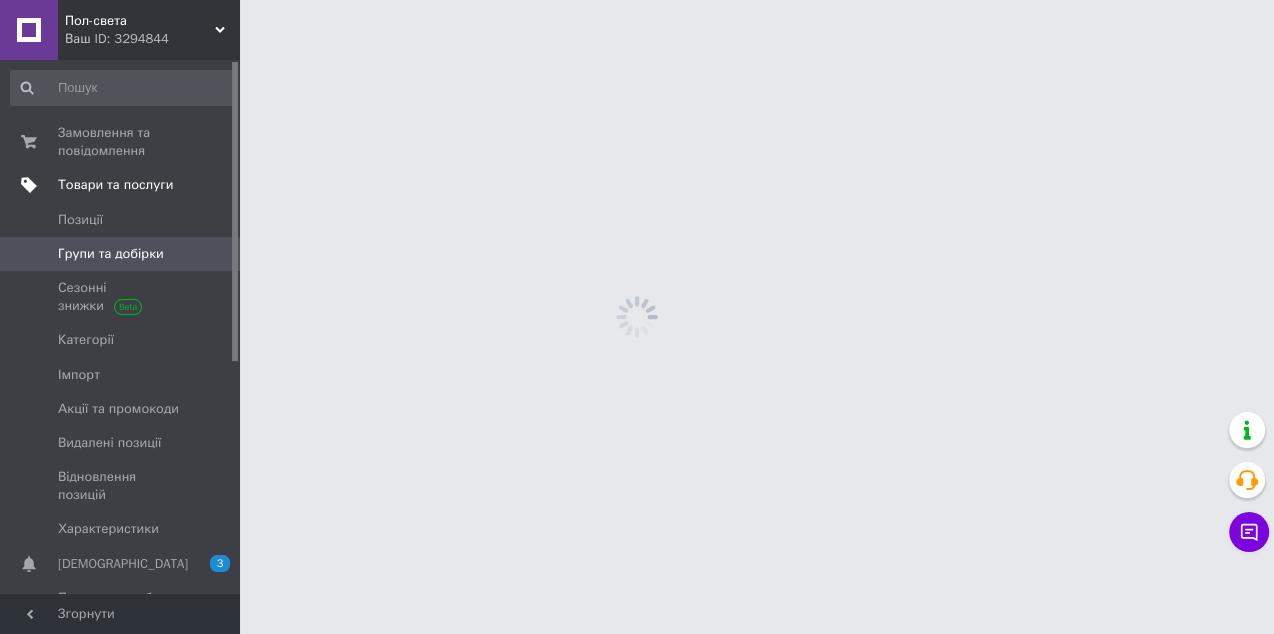 click on "Товари та послуги" at bounding box center [115, 185] 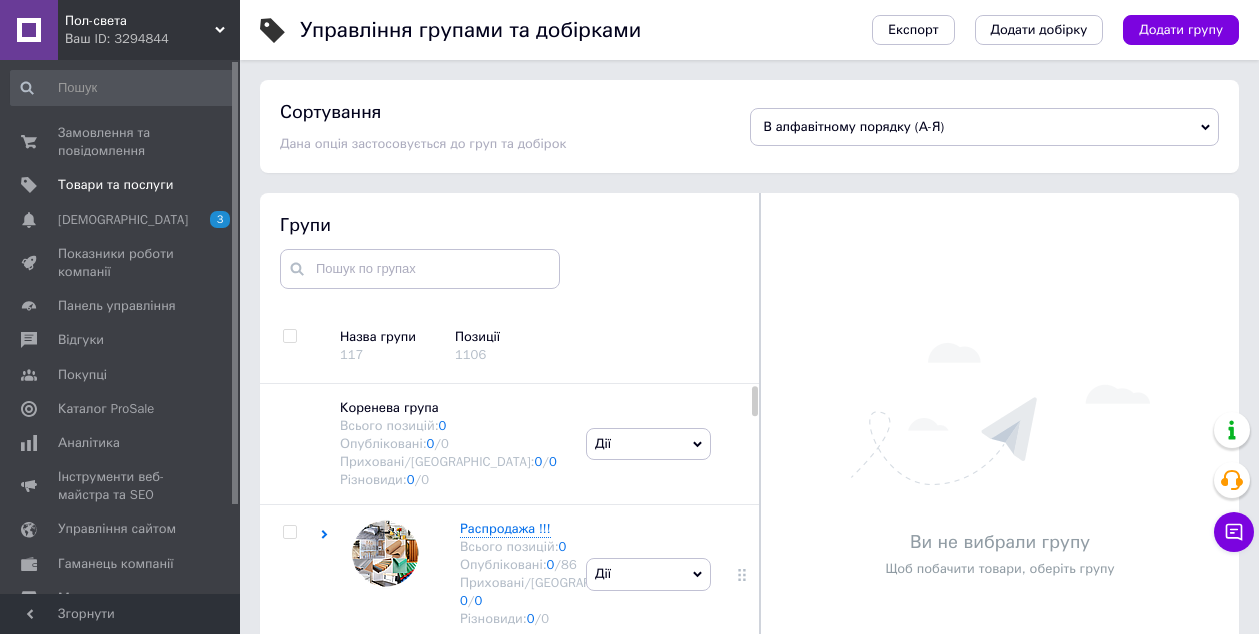 scroll, scrollTop: 75, scrollLeft: 0, axis: vertical 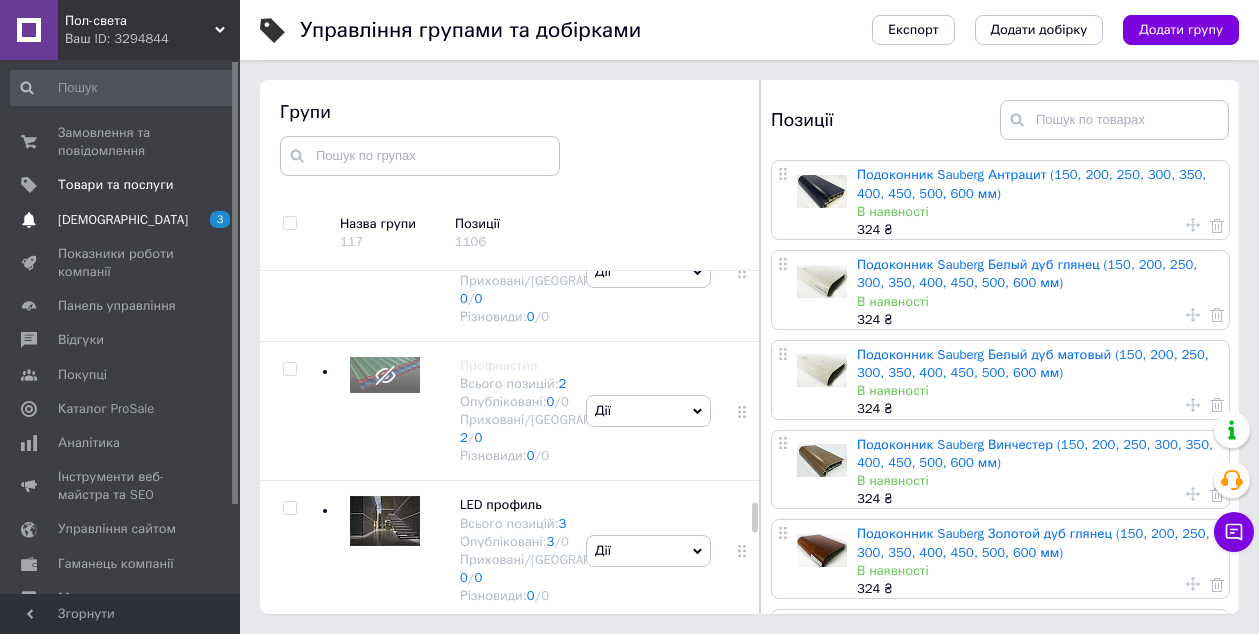 click on "[DEMOGRAPHIC_DATA]" at bounding box center [121, 220] 